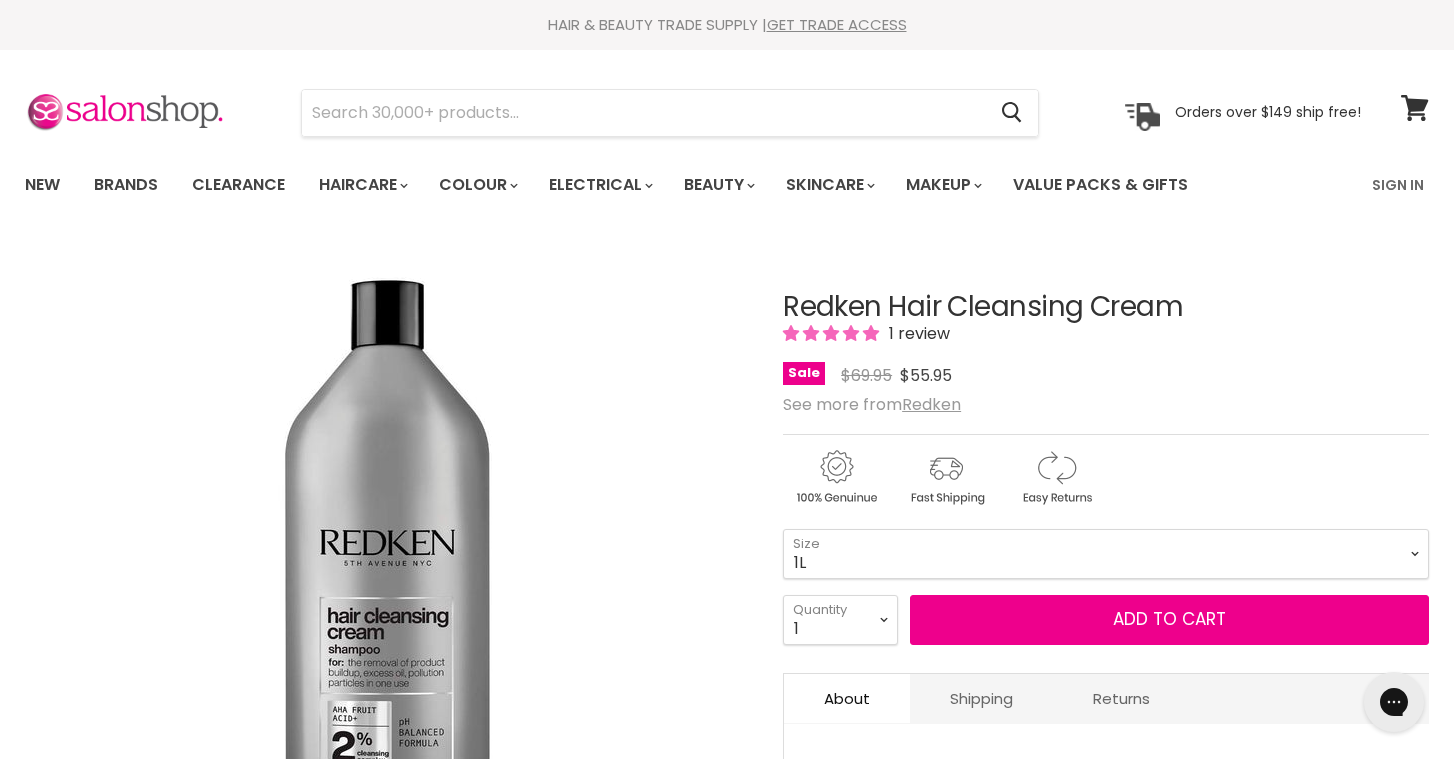 scroll, scrollTop: 0, scrollLeft: 0, axis: both 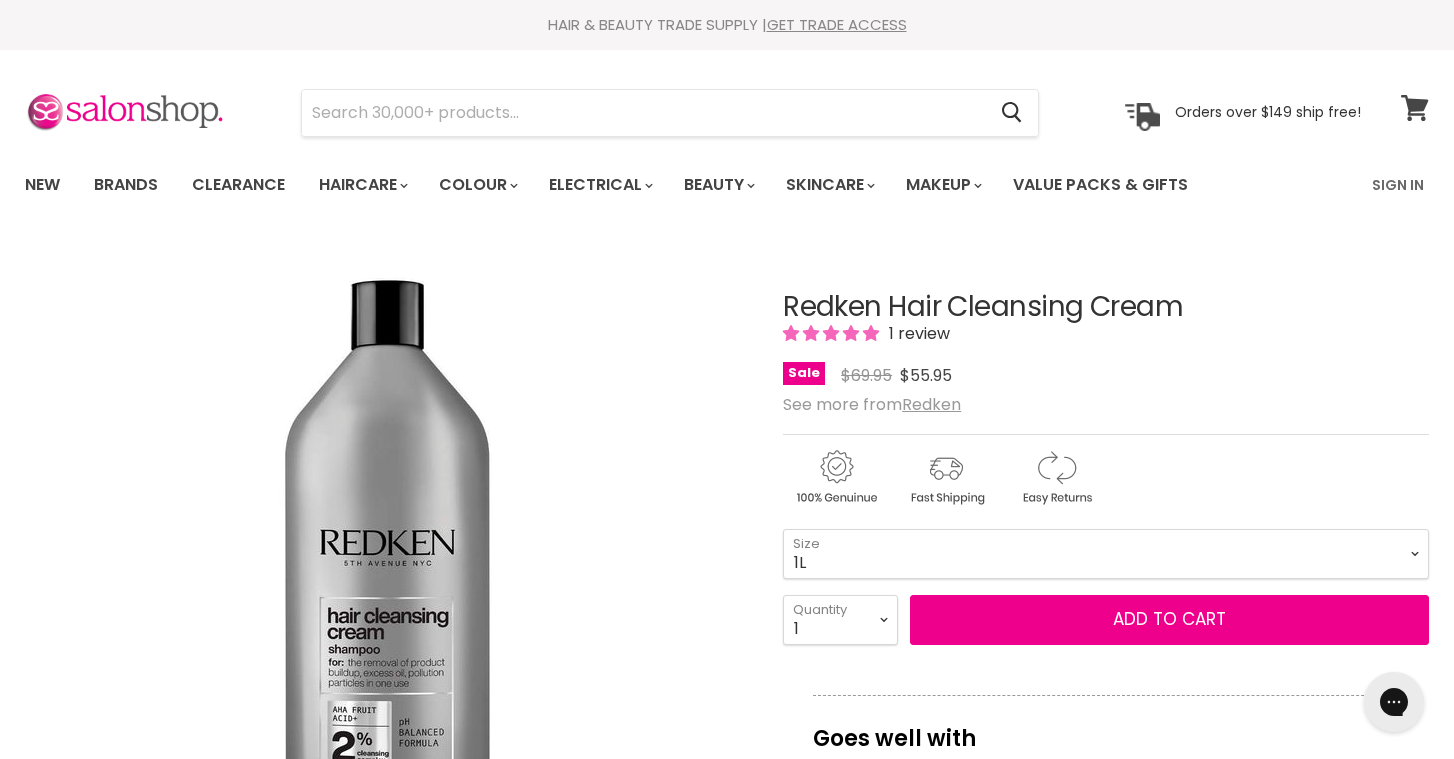 click 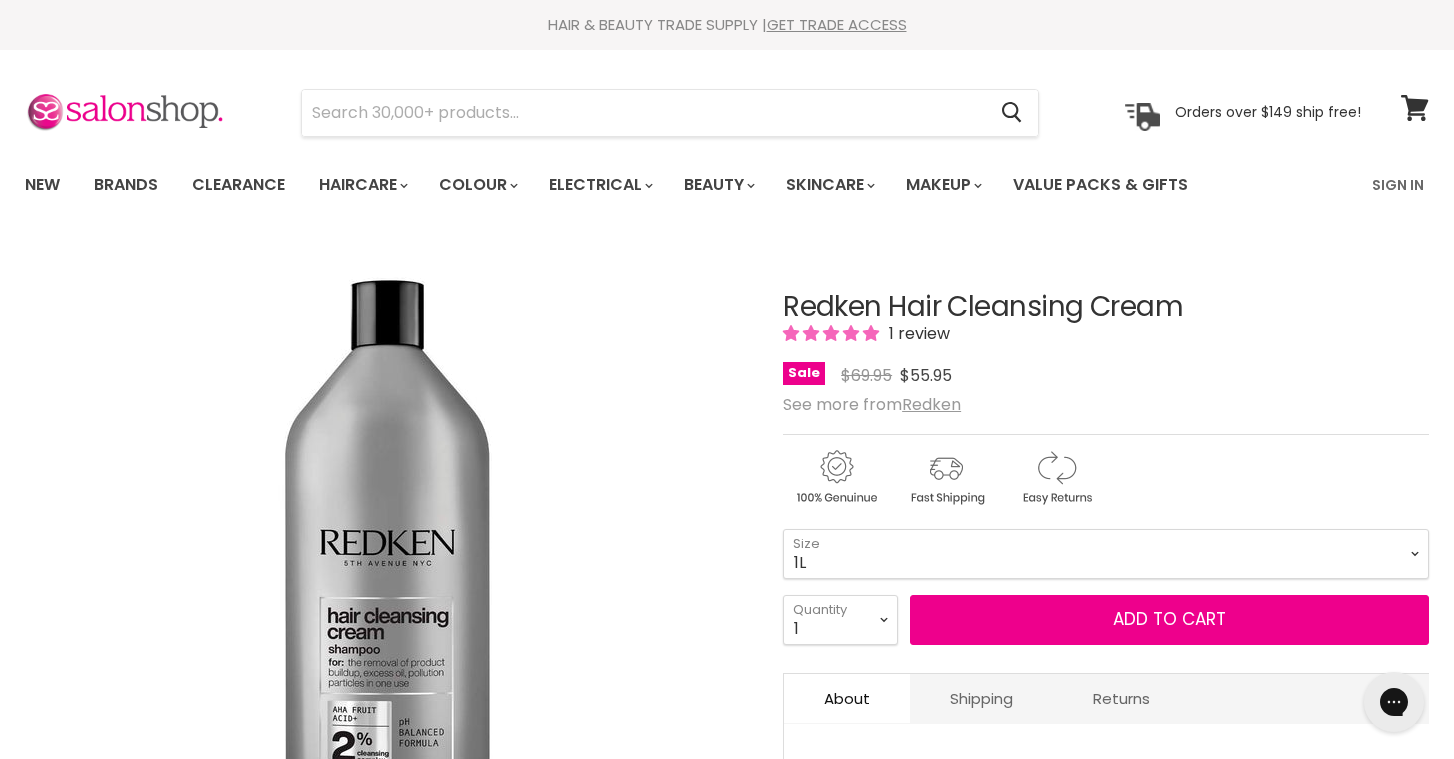 scroll, scrollTop: 0, scrollLeft: 0, axis: both 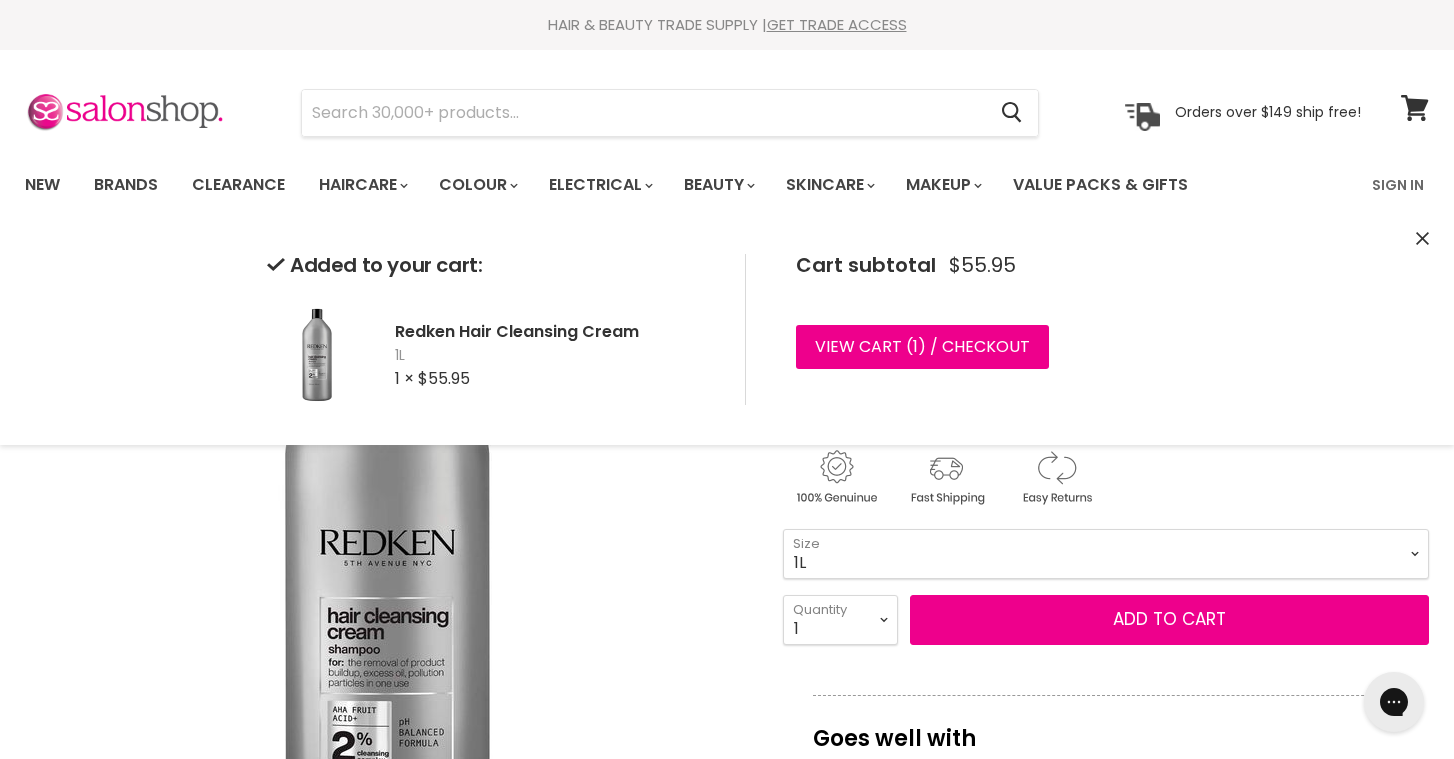 click at bounding box center (387, 603) 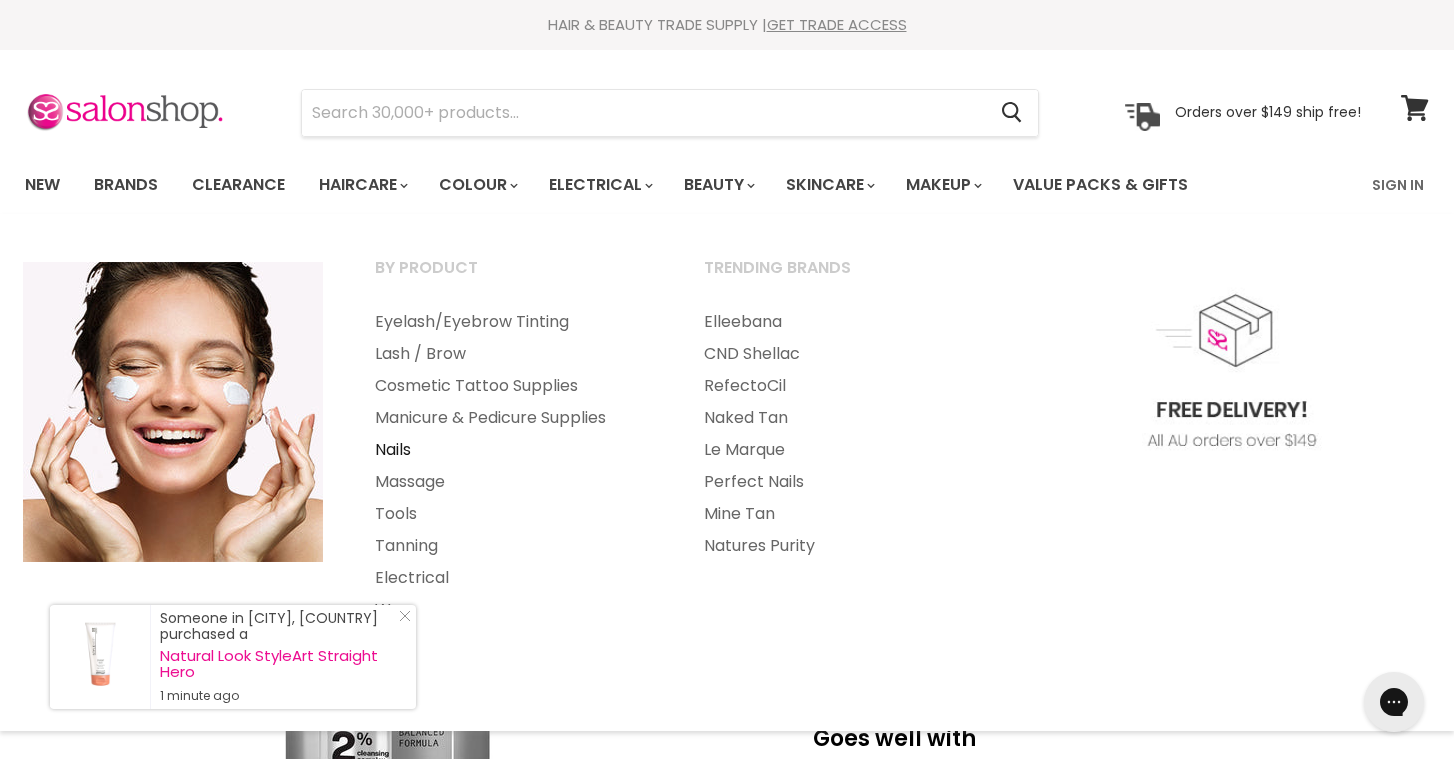 click on "Nails" at bounding box center [512, 450] 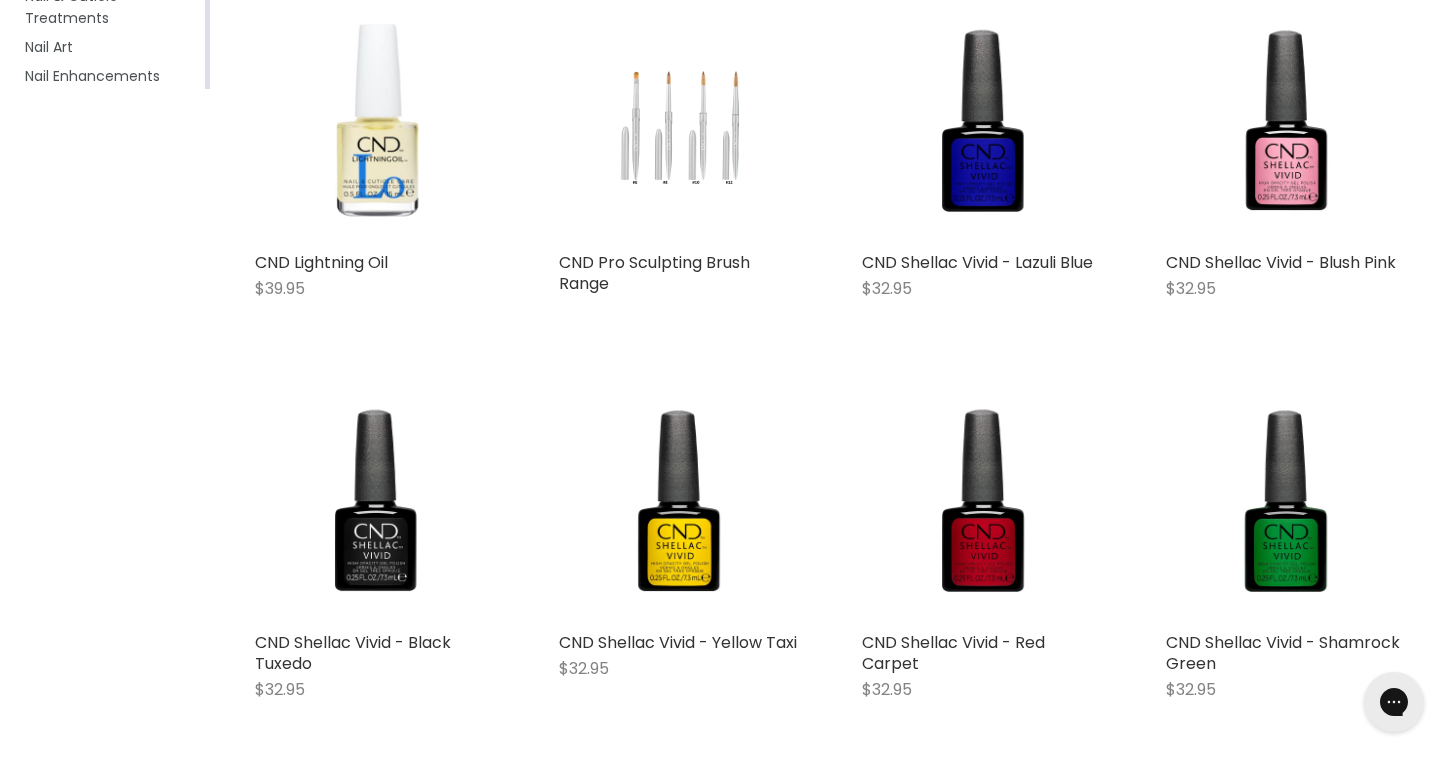 scroll, scrollTop: 0, scrollLeft: 0, axis: both 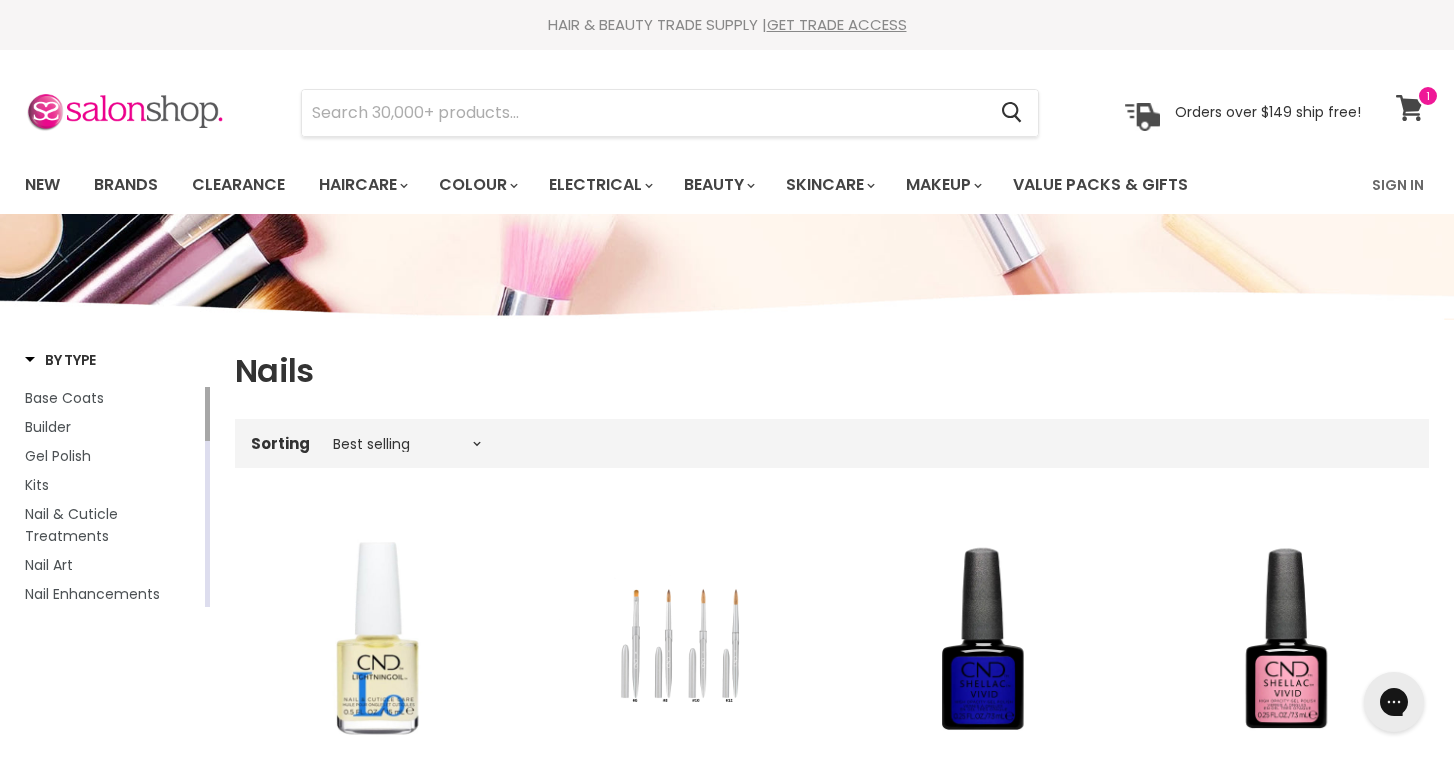 click 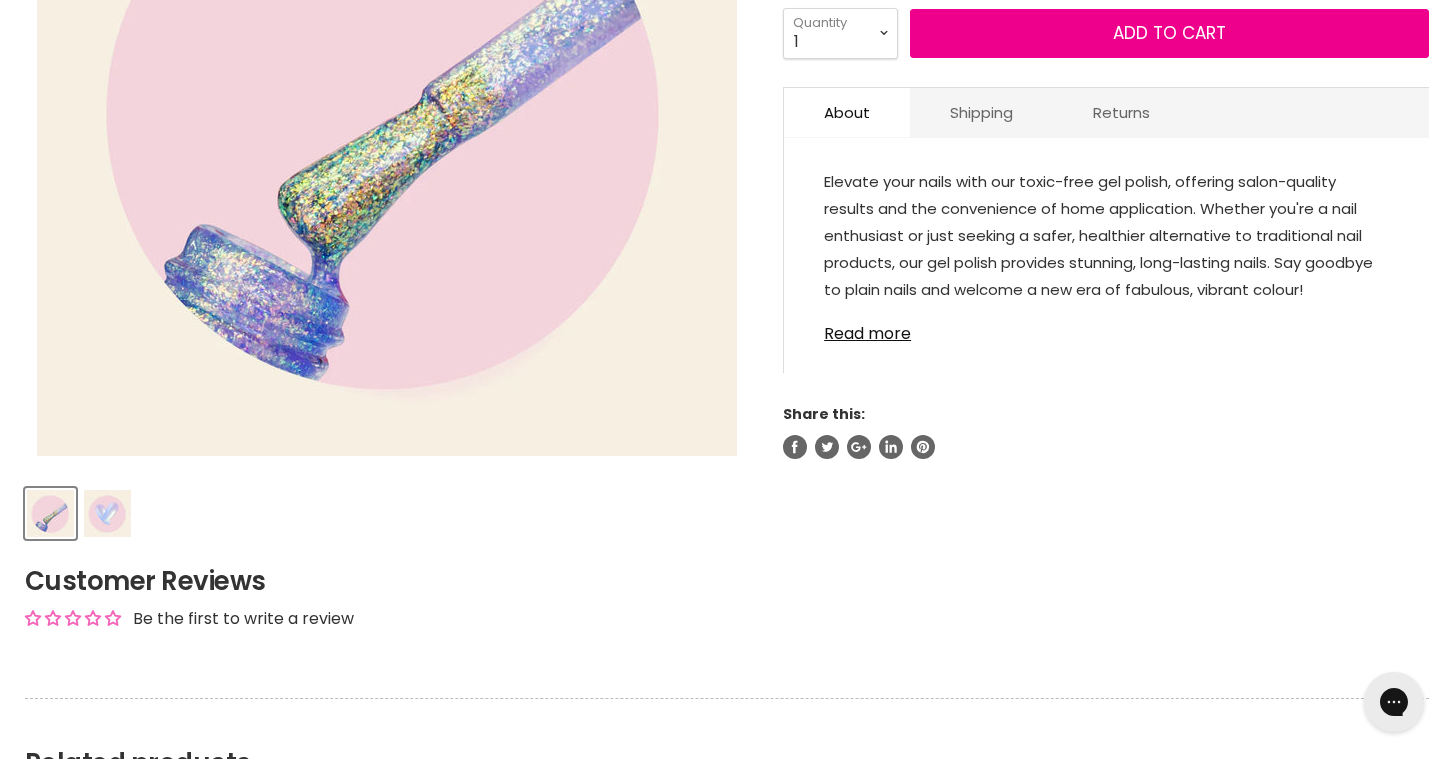scroll, scrollTop: 564, scrollLeft: 0, axis: vertical 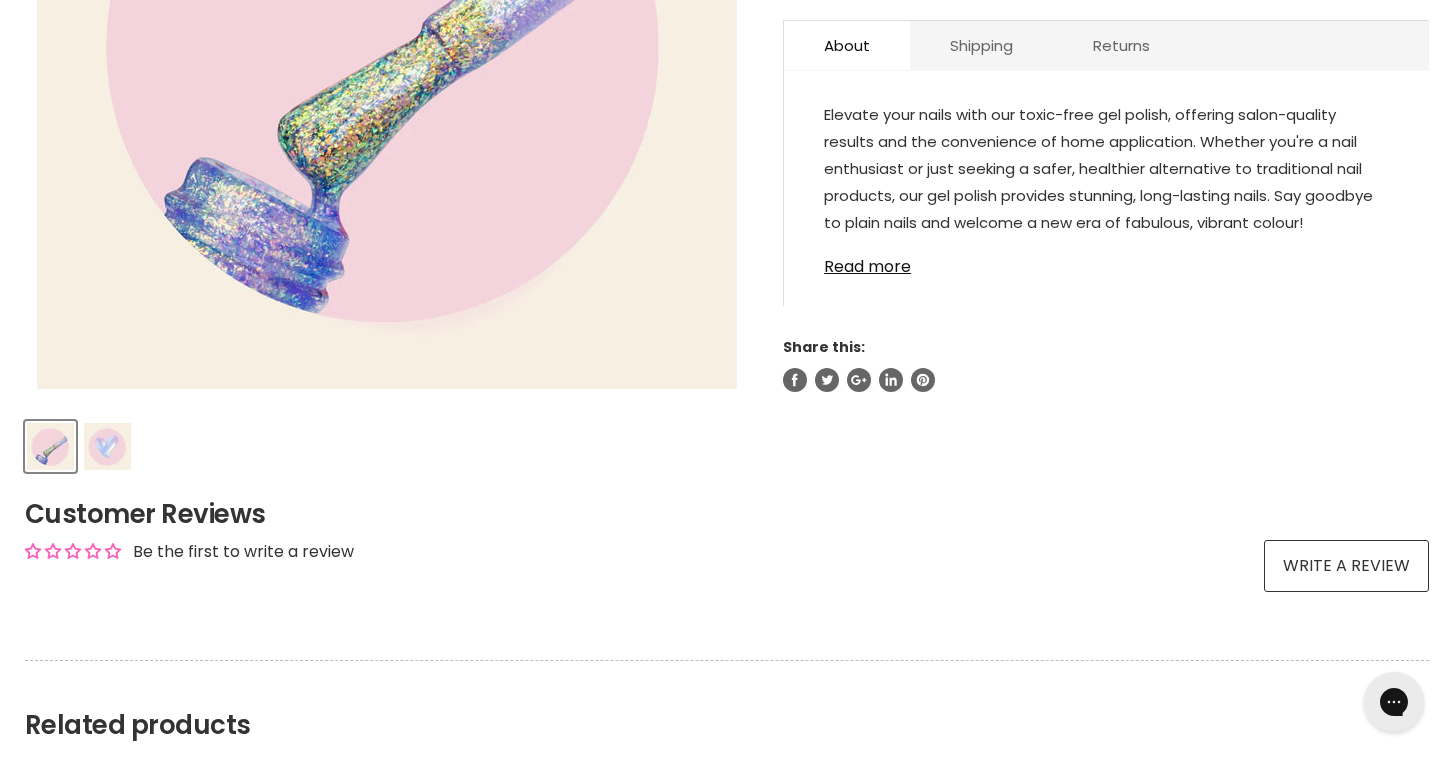 click at bounding box center (107, 446) 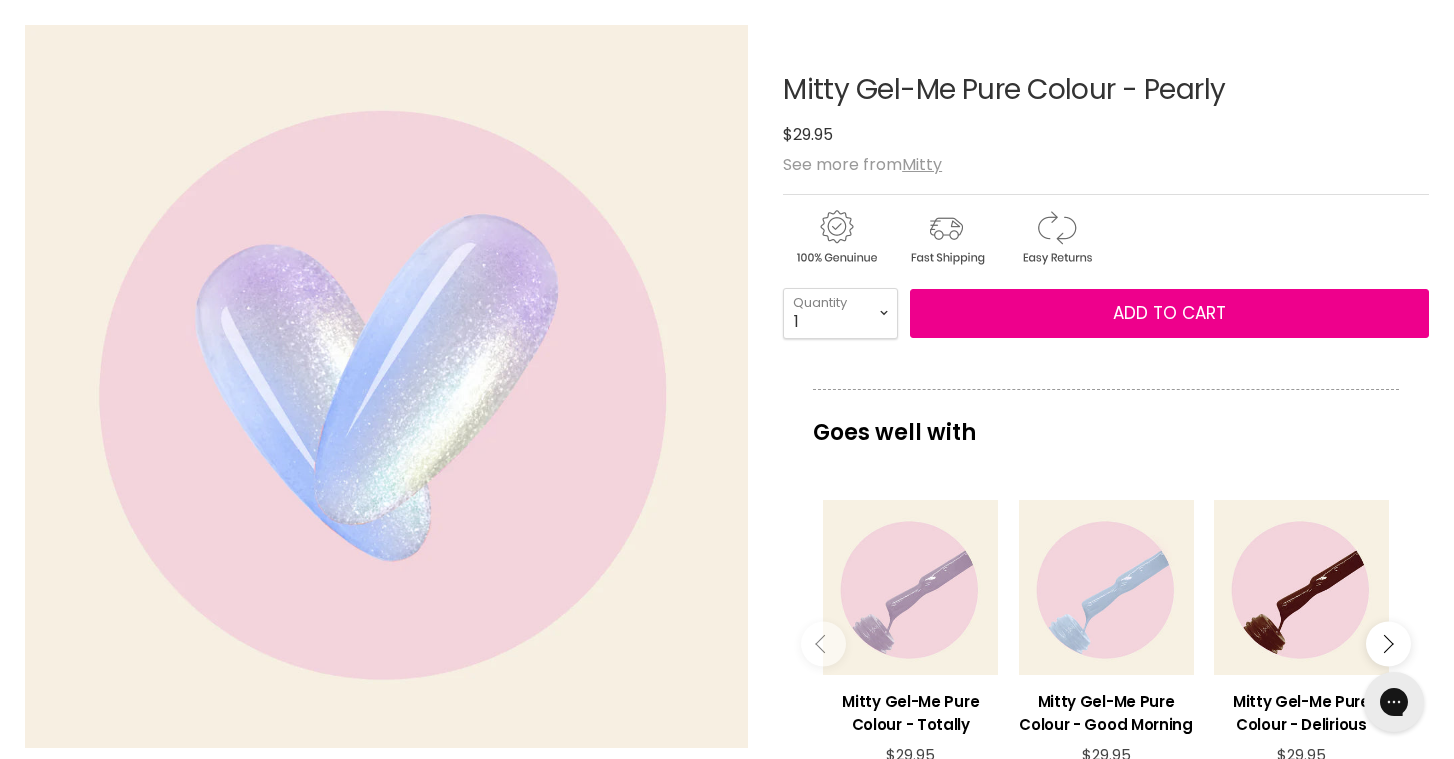 scroll, scrollTop: 216, scrollLeft: 0, axis: vertical 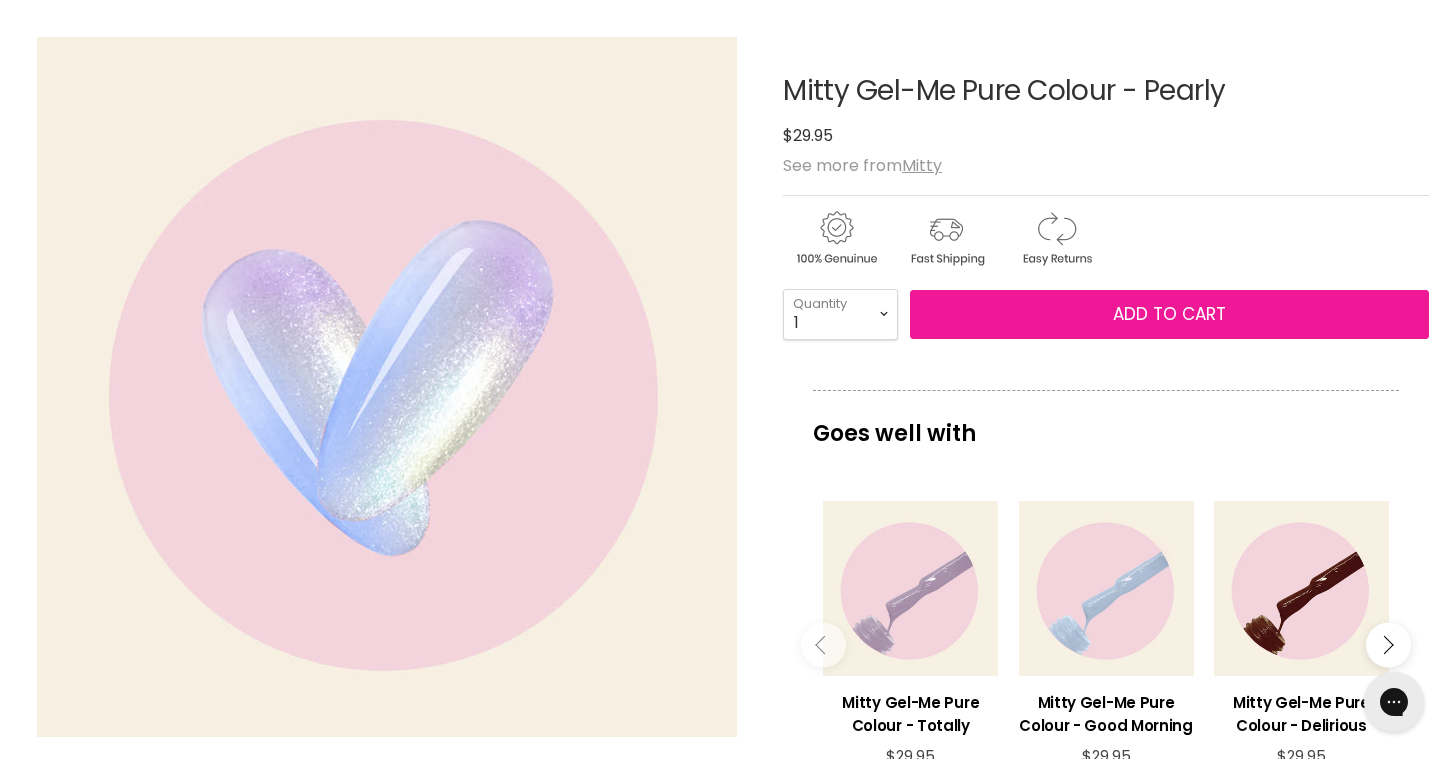 click on "Add to cart" at bounding box center [1169, 314] 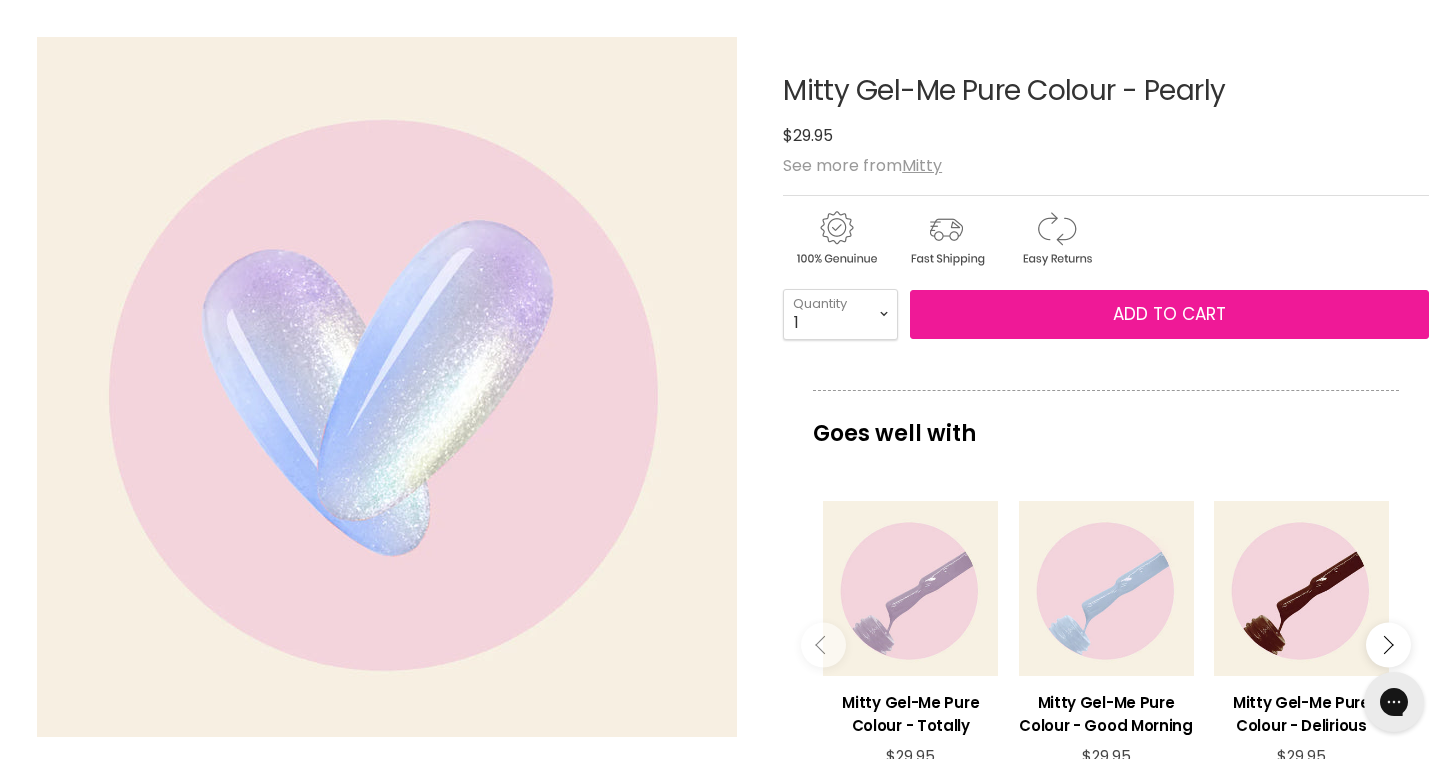 click on "Add to cart" at bounding box center [1169, 314] 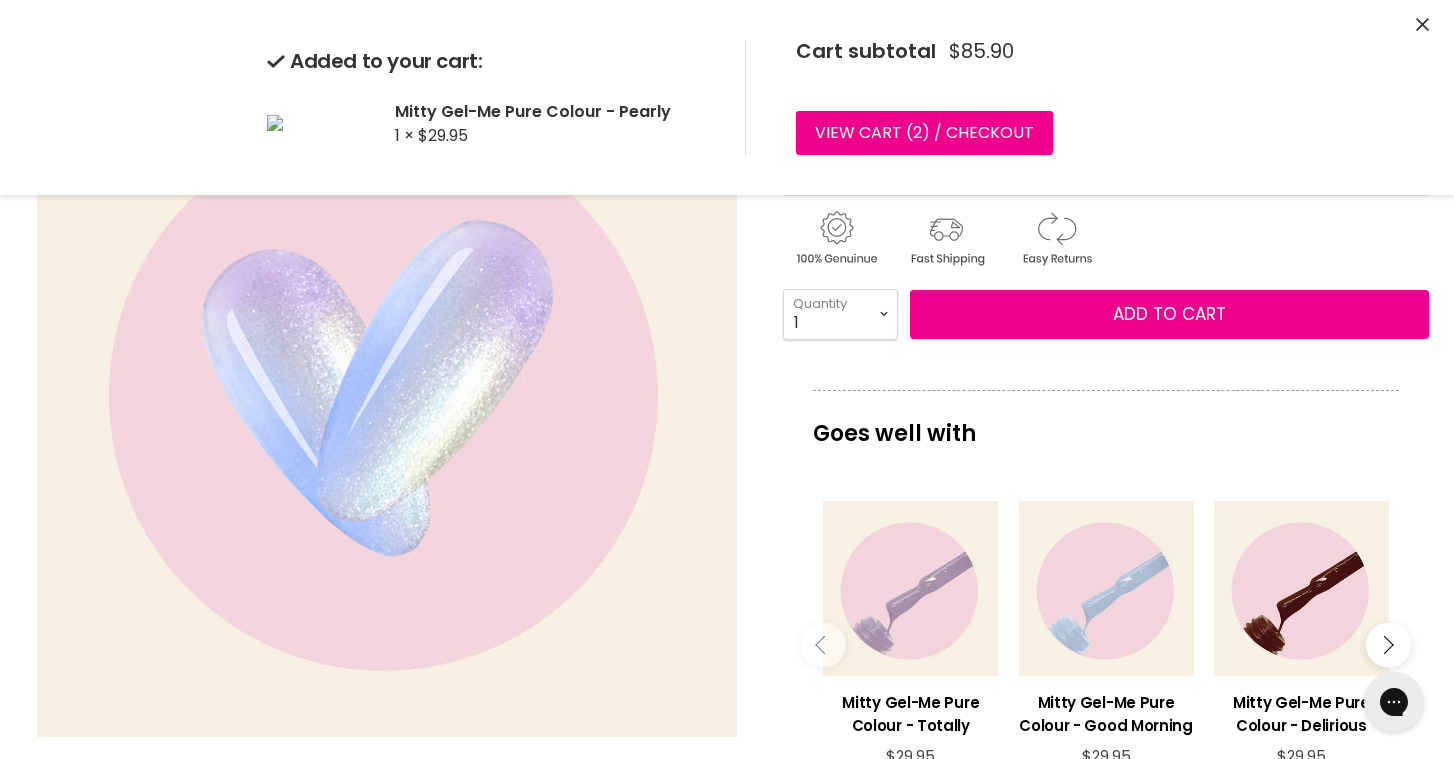 scroll, scrollTop: 0, scrollLeft: 0, axis: both 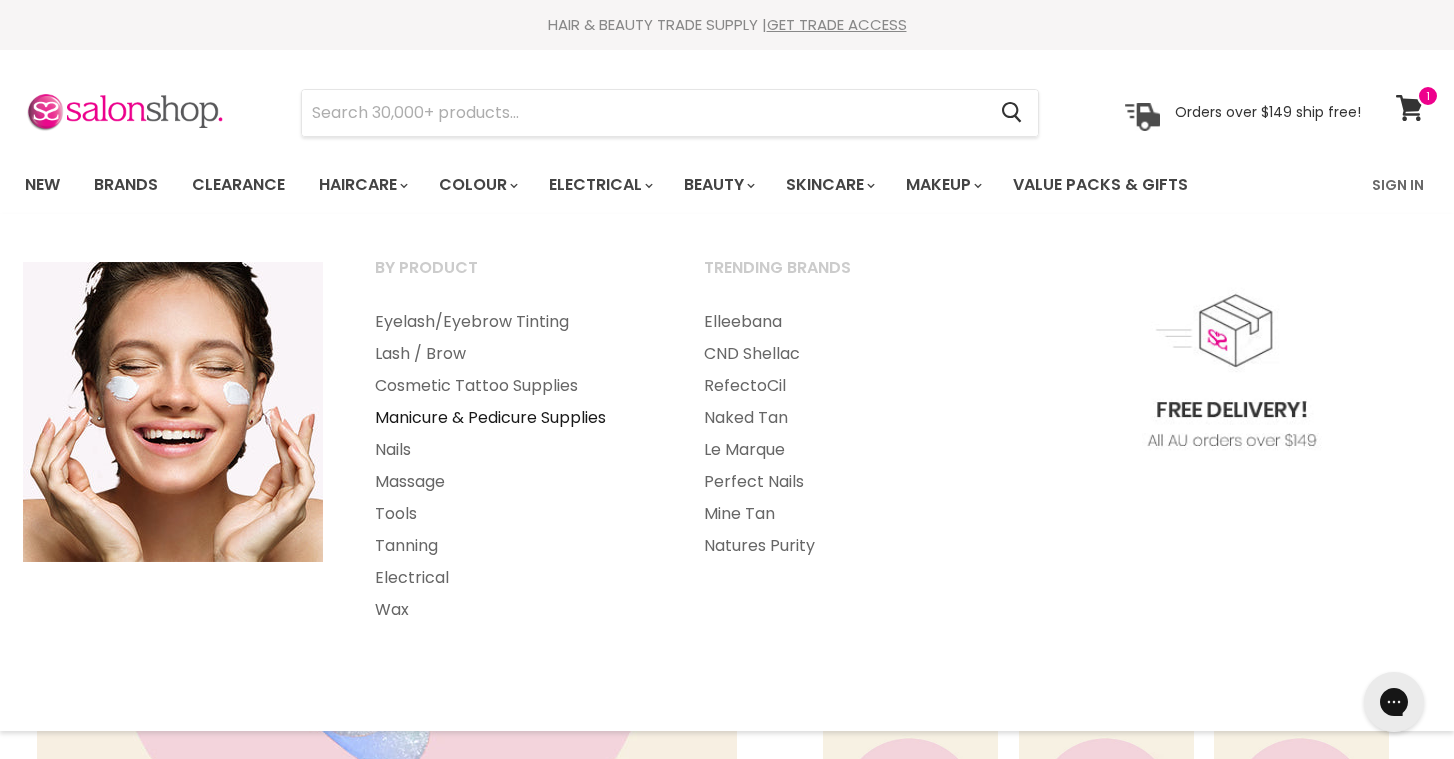 click on "Manicure & Pedicure Supplies" at bounding box center [512, 418] 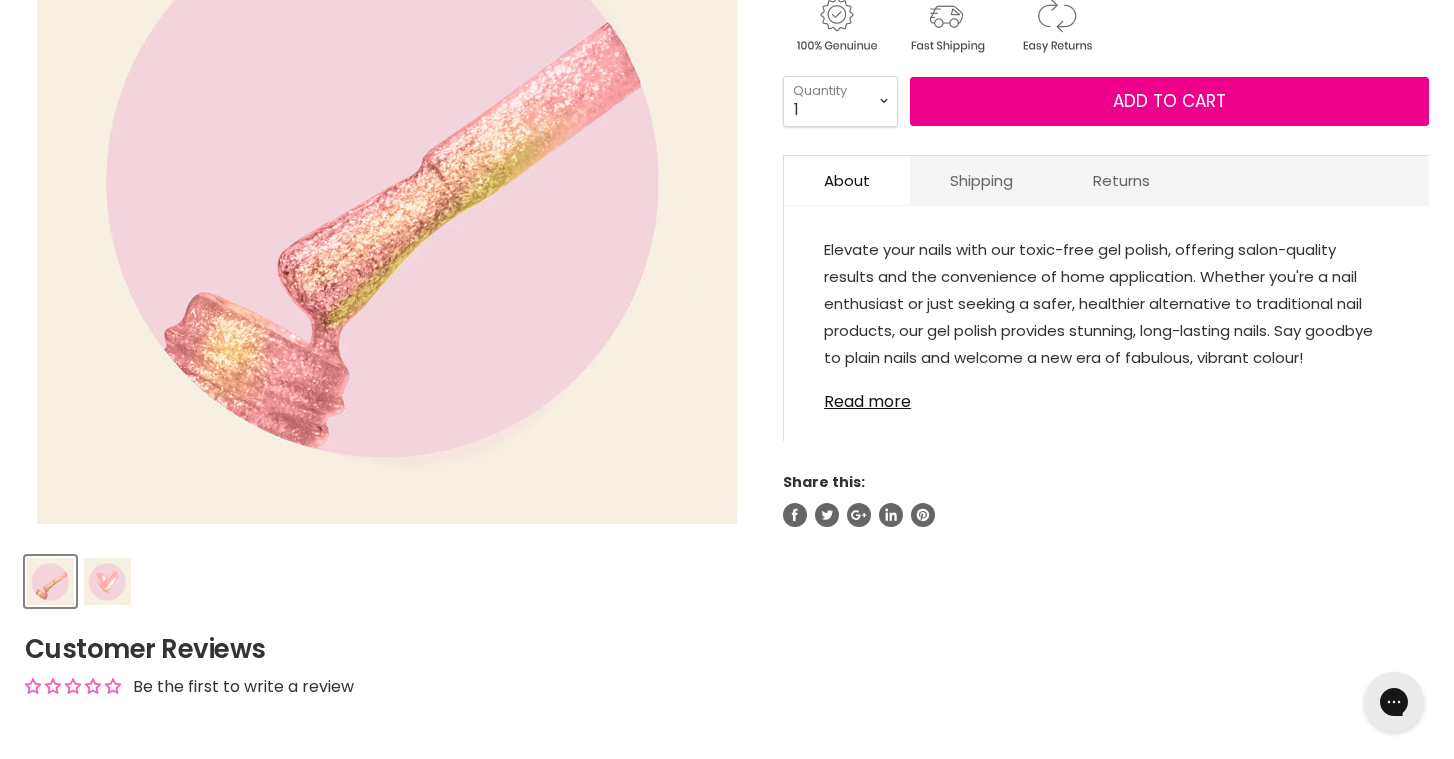 scroll, scrollTop: 431, scrollLeft: 0, axis: vertical 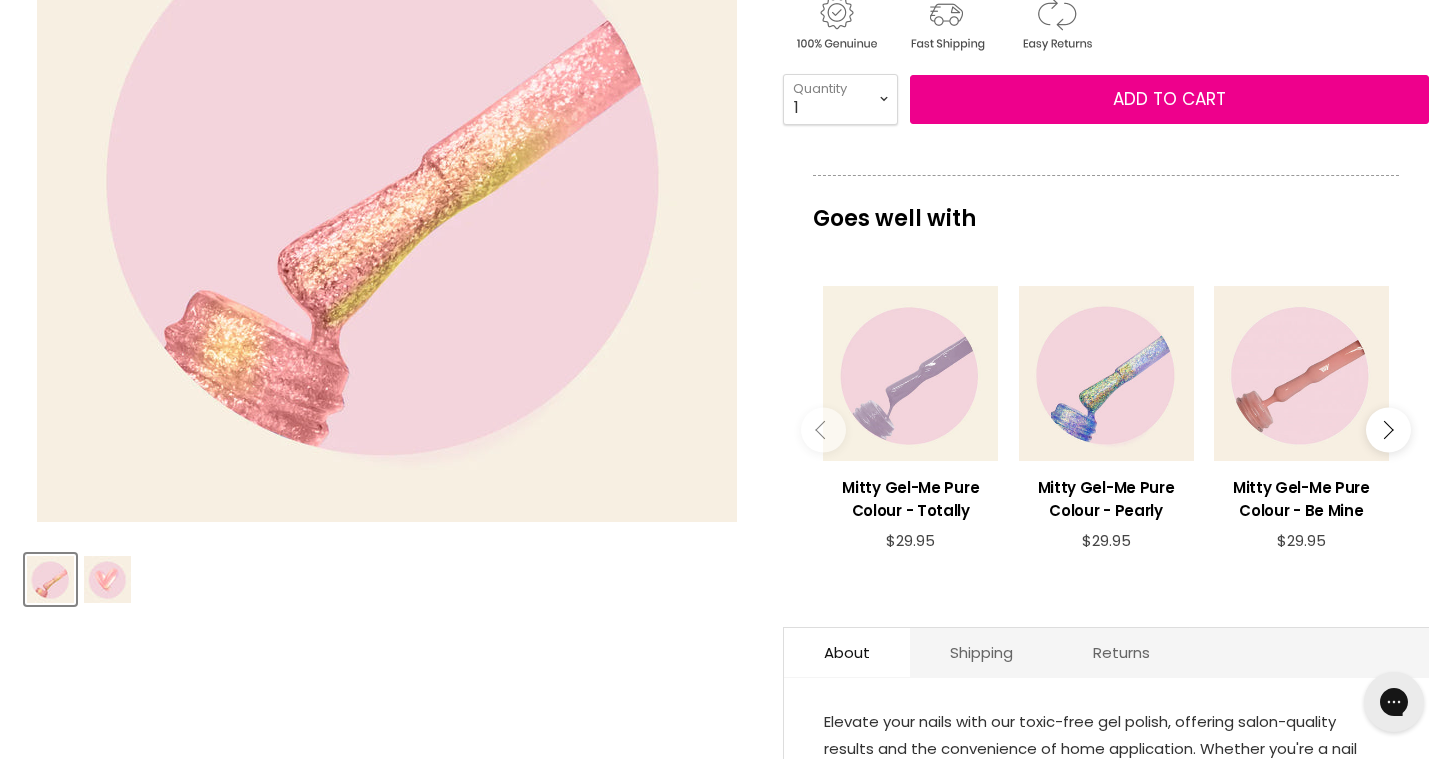 click at bounding box center [107, 579] 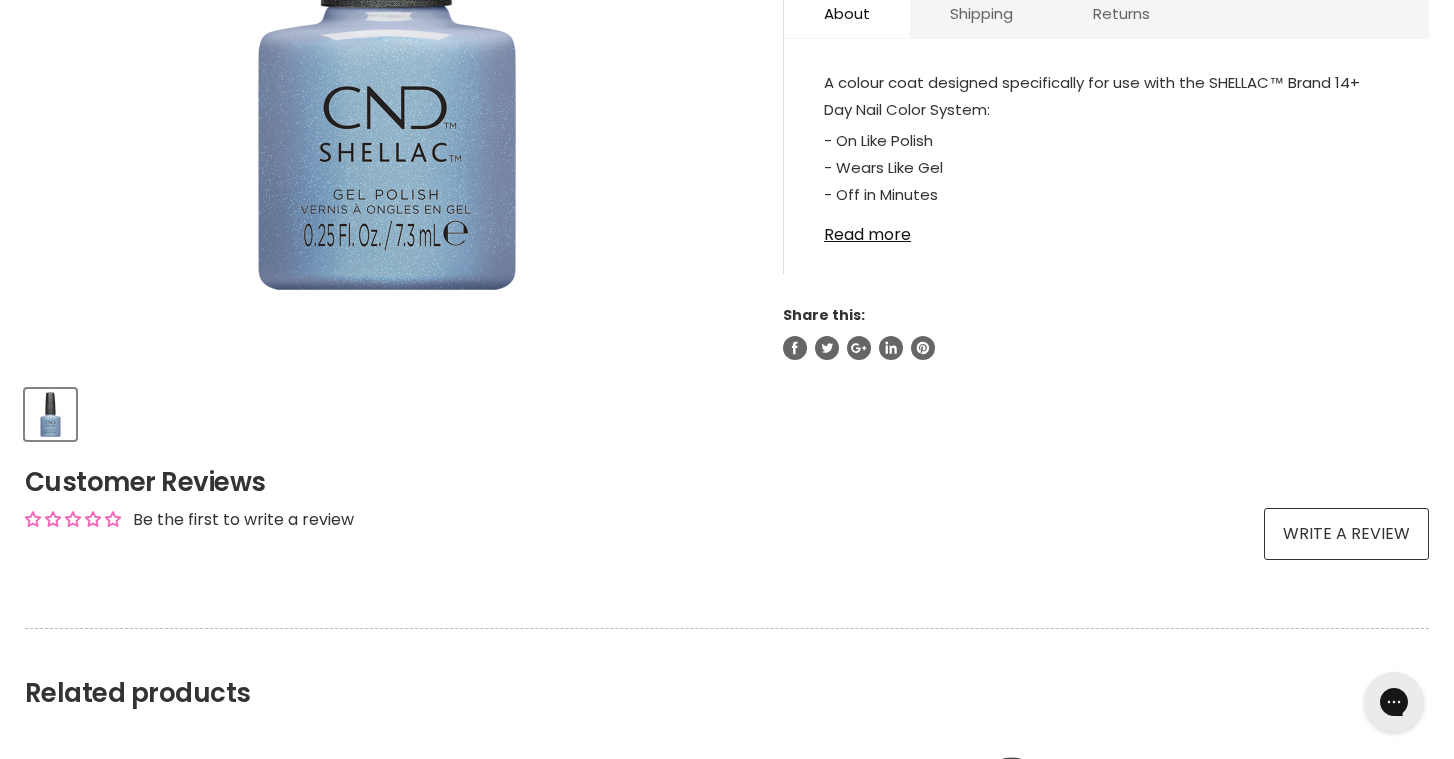 scroll, scrollTop: 0, scrollLeft: 0, axis: both 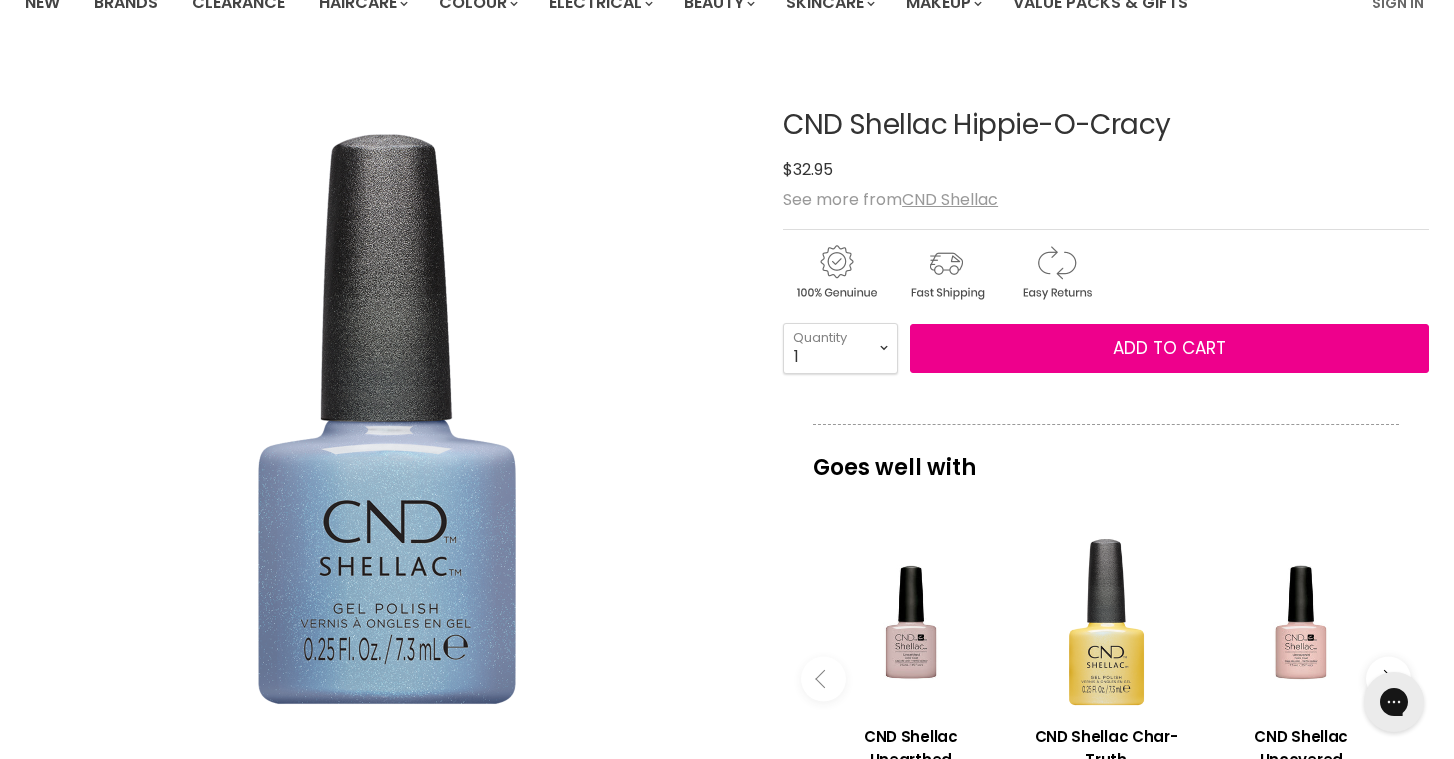 drag, startPoint x: 784, startPoint y: 126, endPoint x: 1130, endPoint y: 149, distance: 346.7636 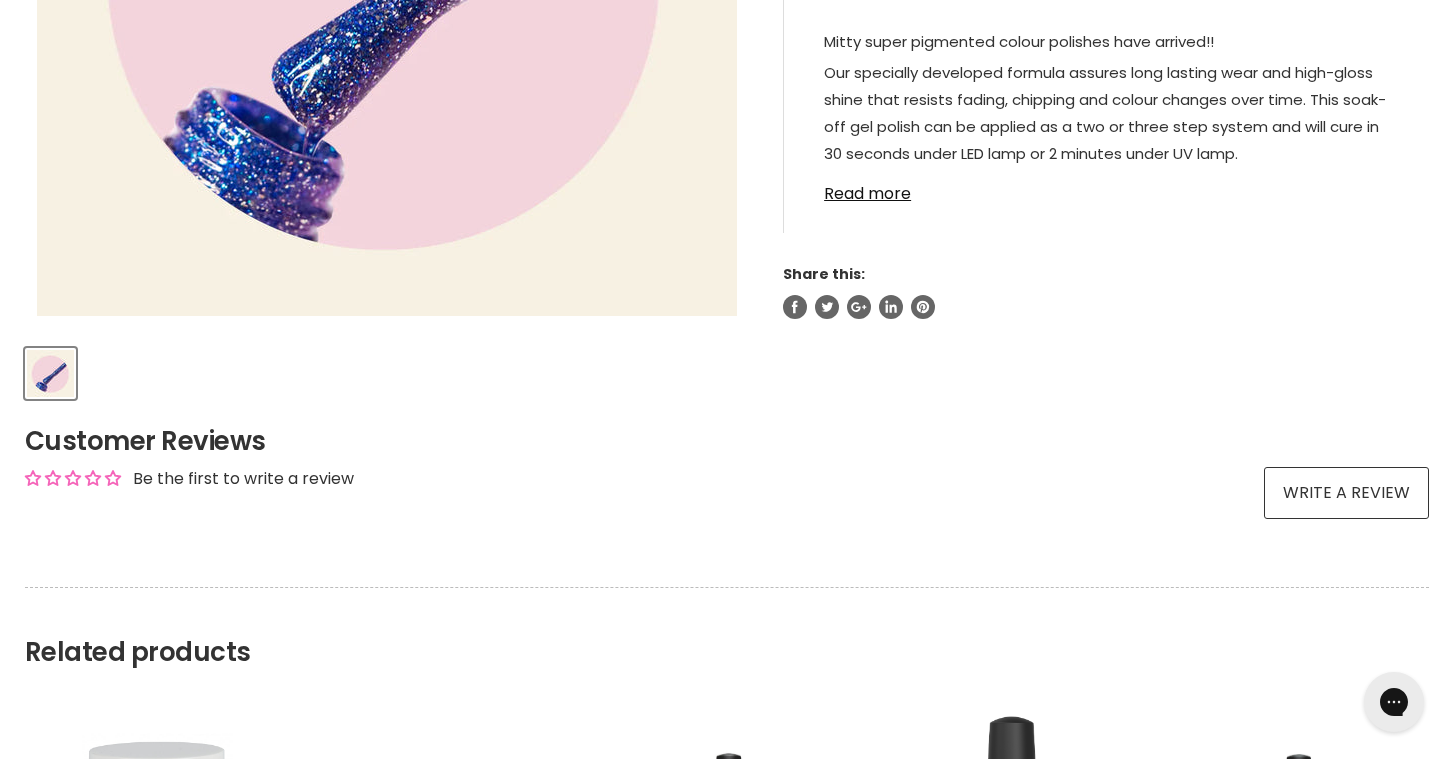 scroll, scrollTop: 0, scrollLeft: 0, axis: both 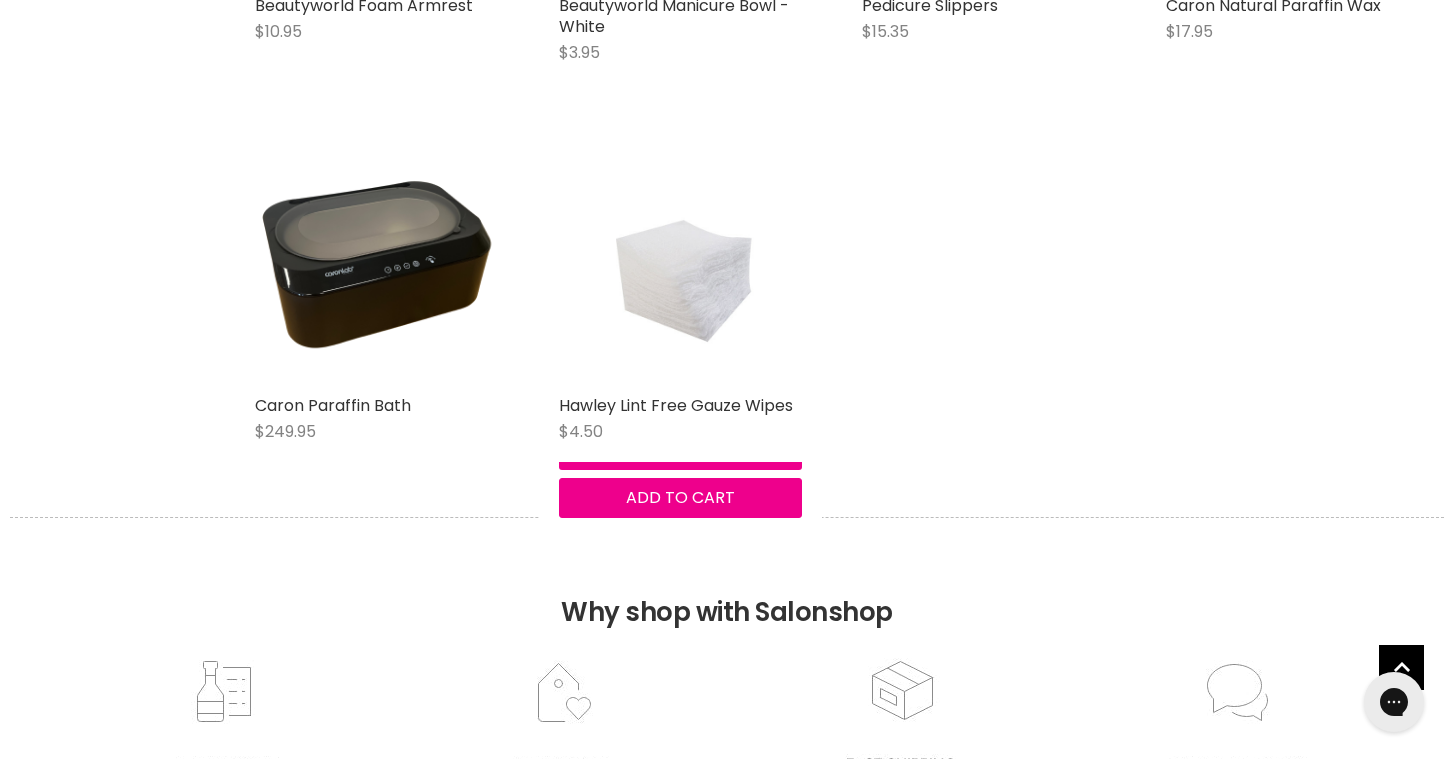 click at bounding box center [680, 264] 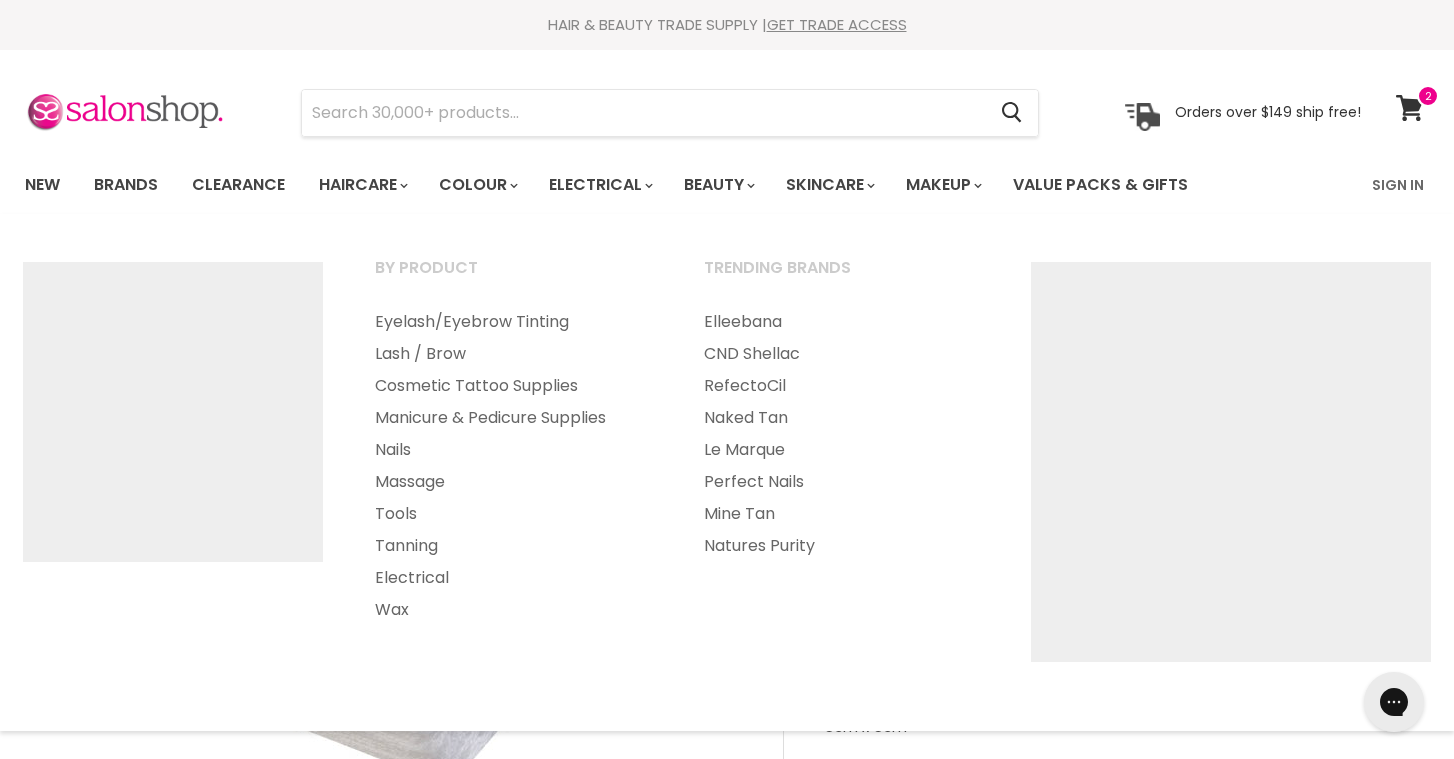 scroll, scrollTop: 0, scrollLeft: 0, axis: both 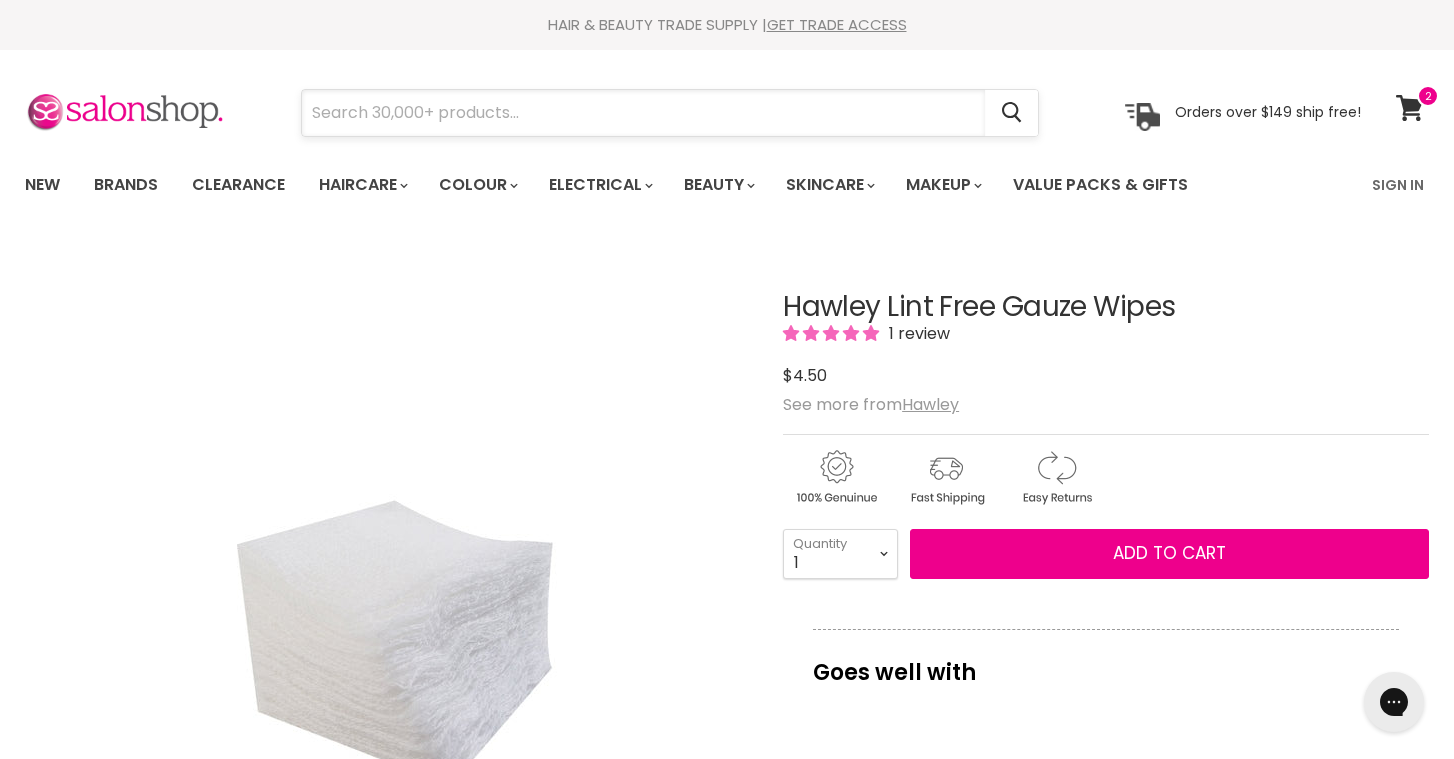click at bounding box center [643, 113] 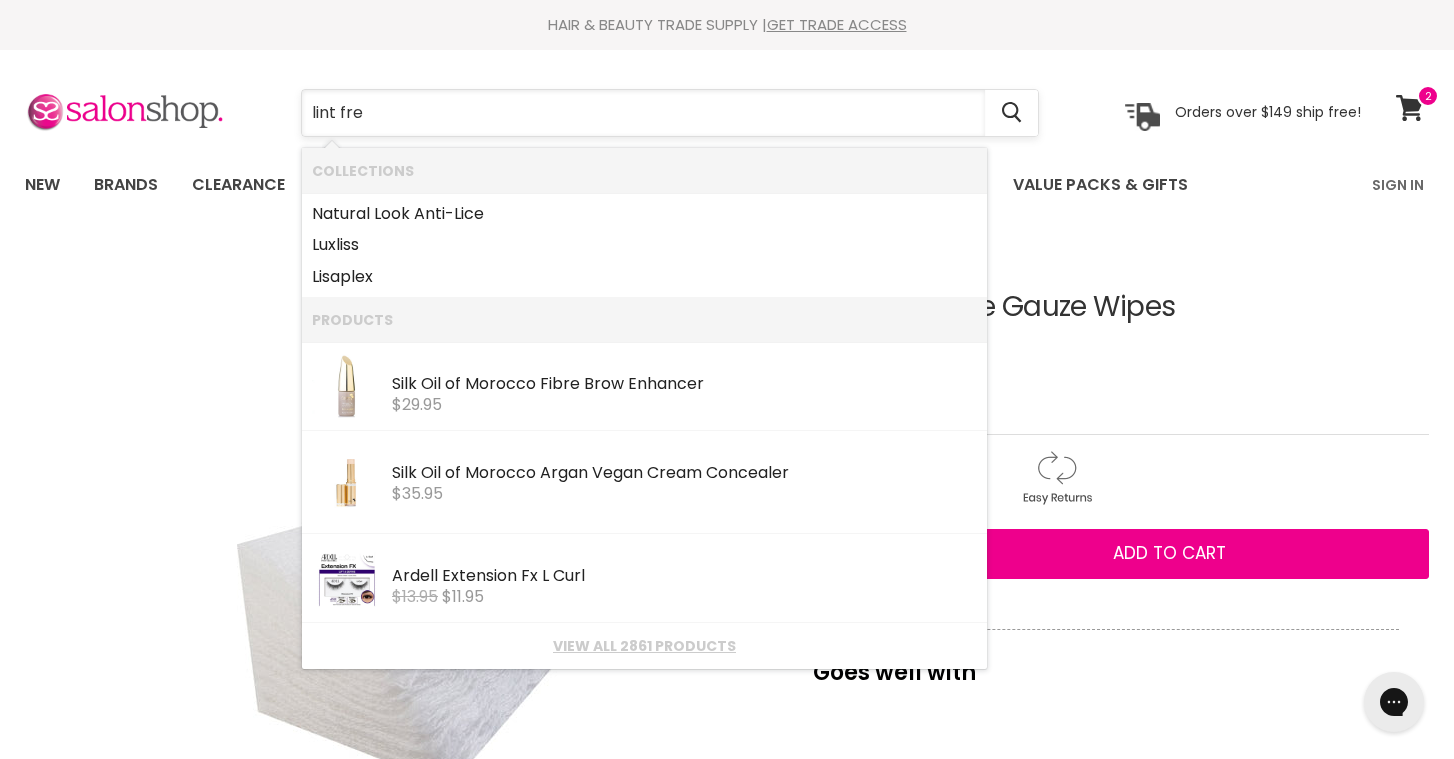 type on "lint free" 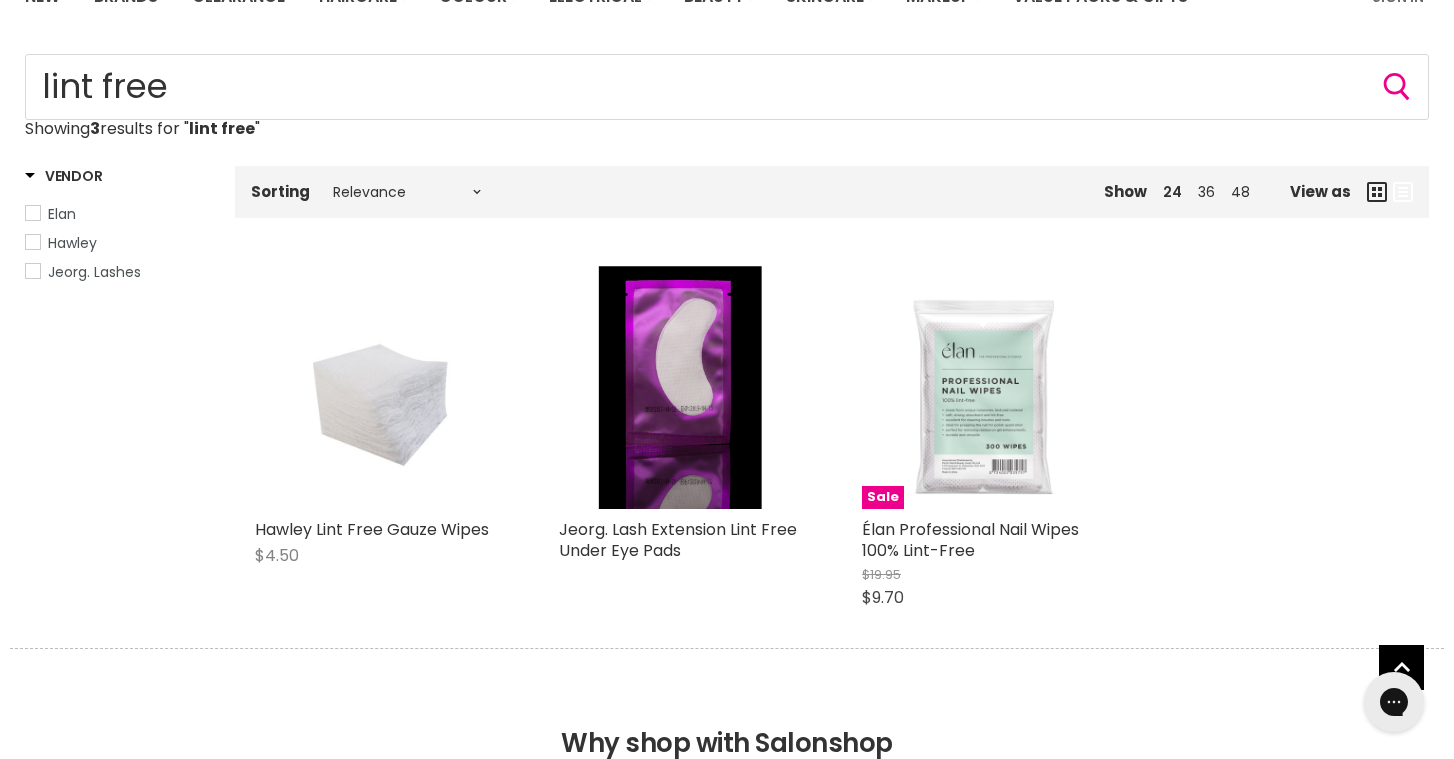 scroll, scrollTop: 0, scrollLeft: 0, axis: both 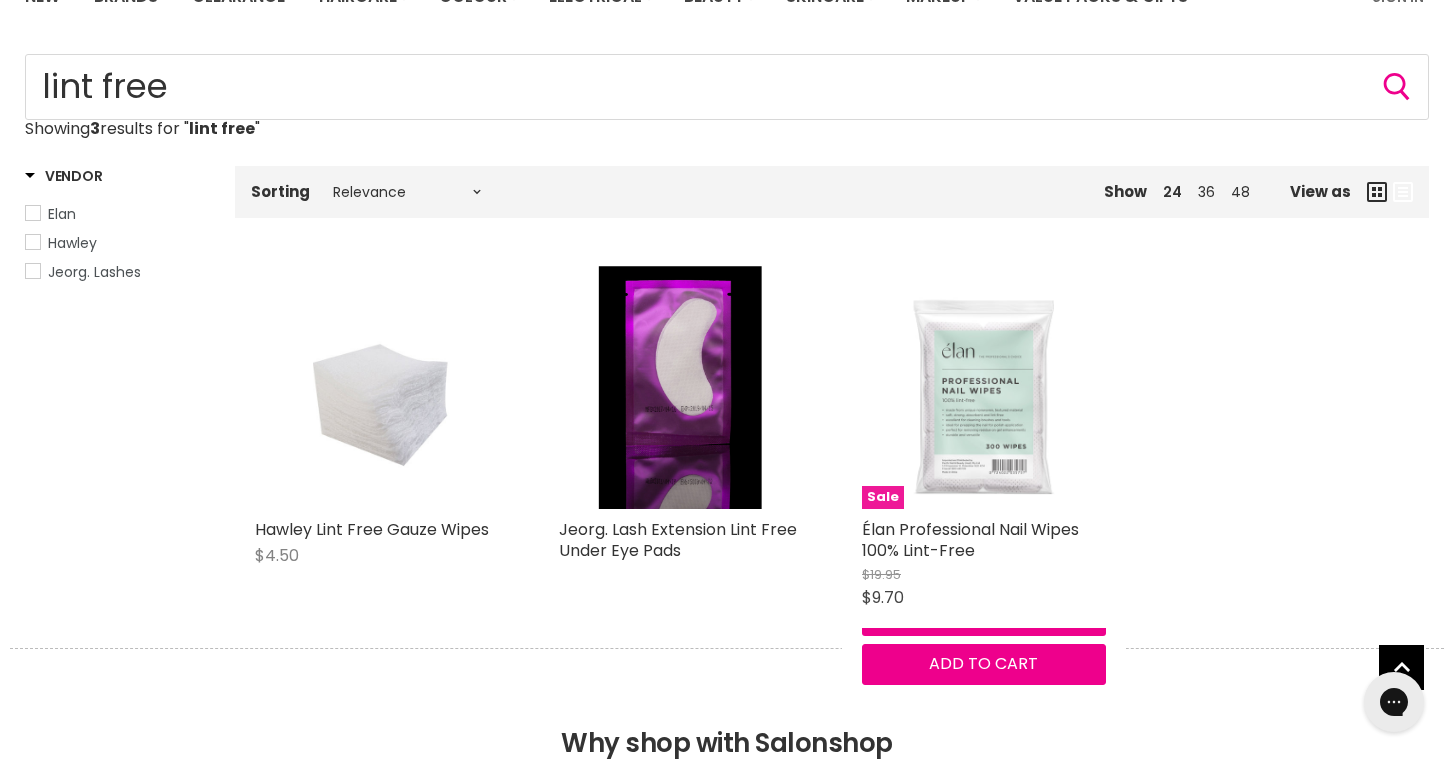 click at bounding box center [984, 388] 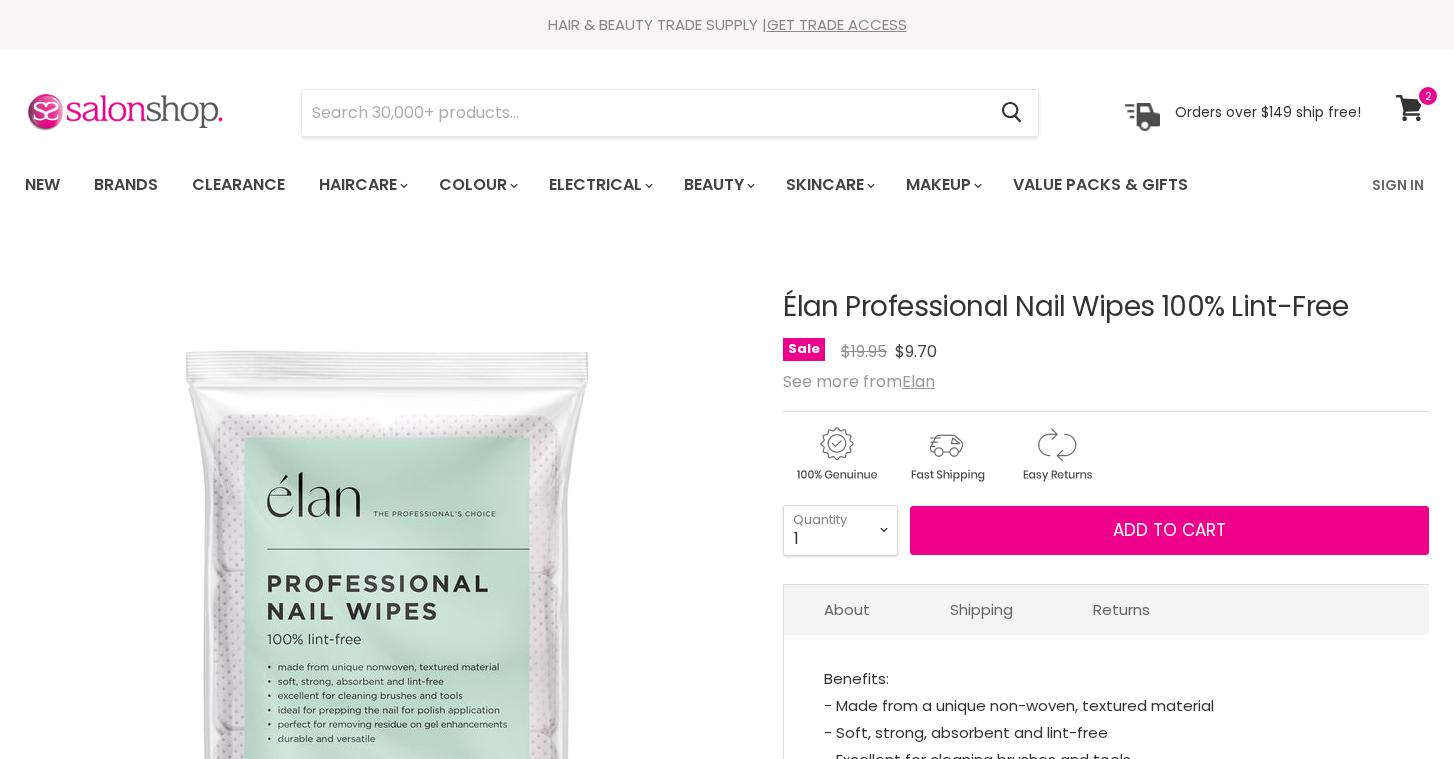 scroll, scrollTop: 0, scrollLeft: 0, axis: both 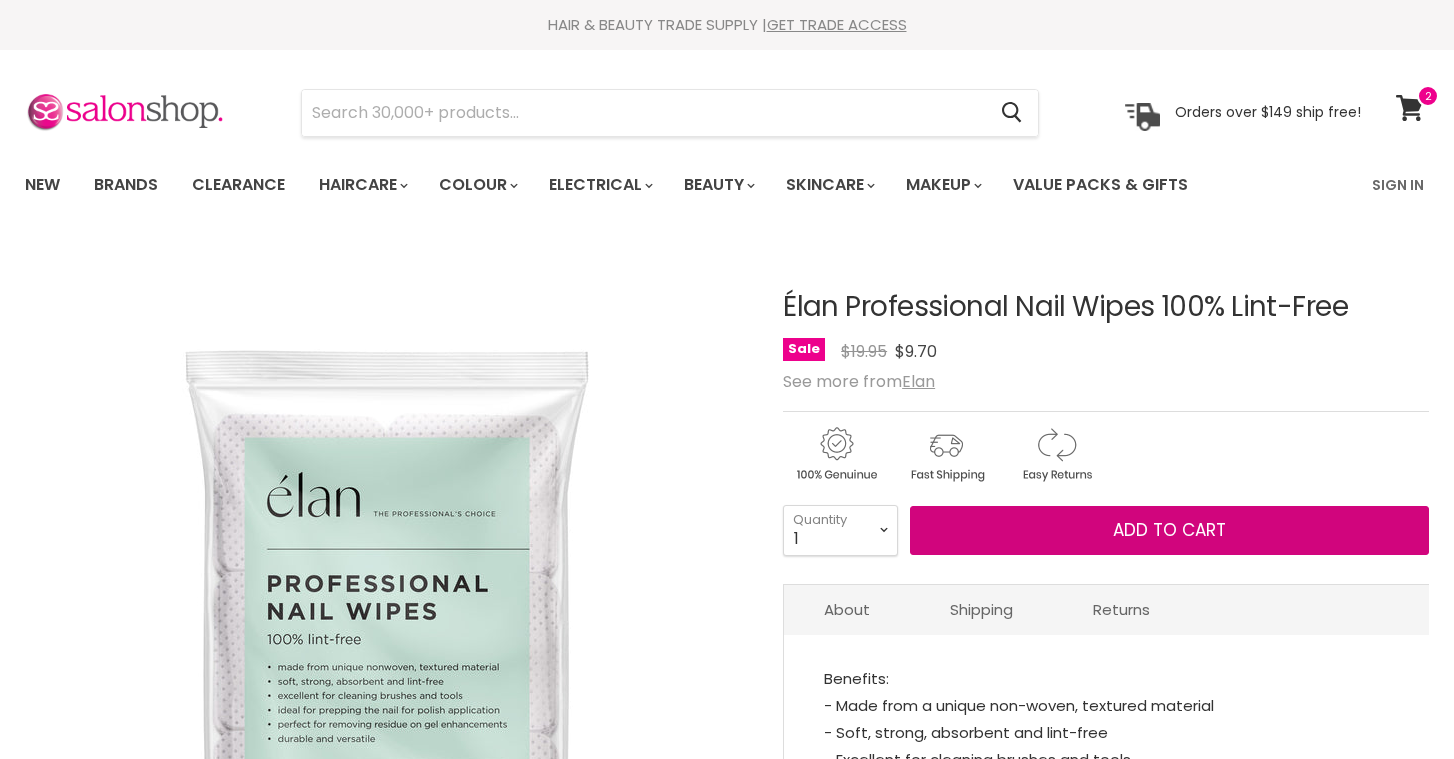 click on "Add to cart" at bounding box center [1169, 531] 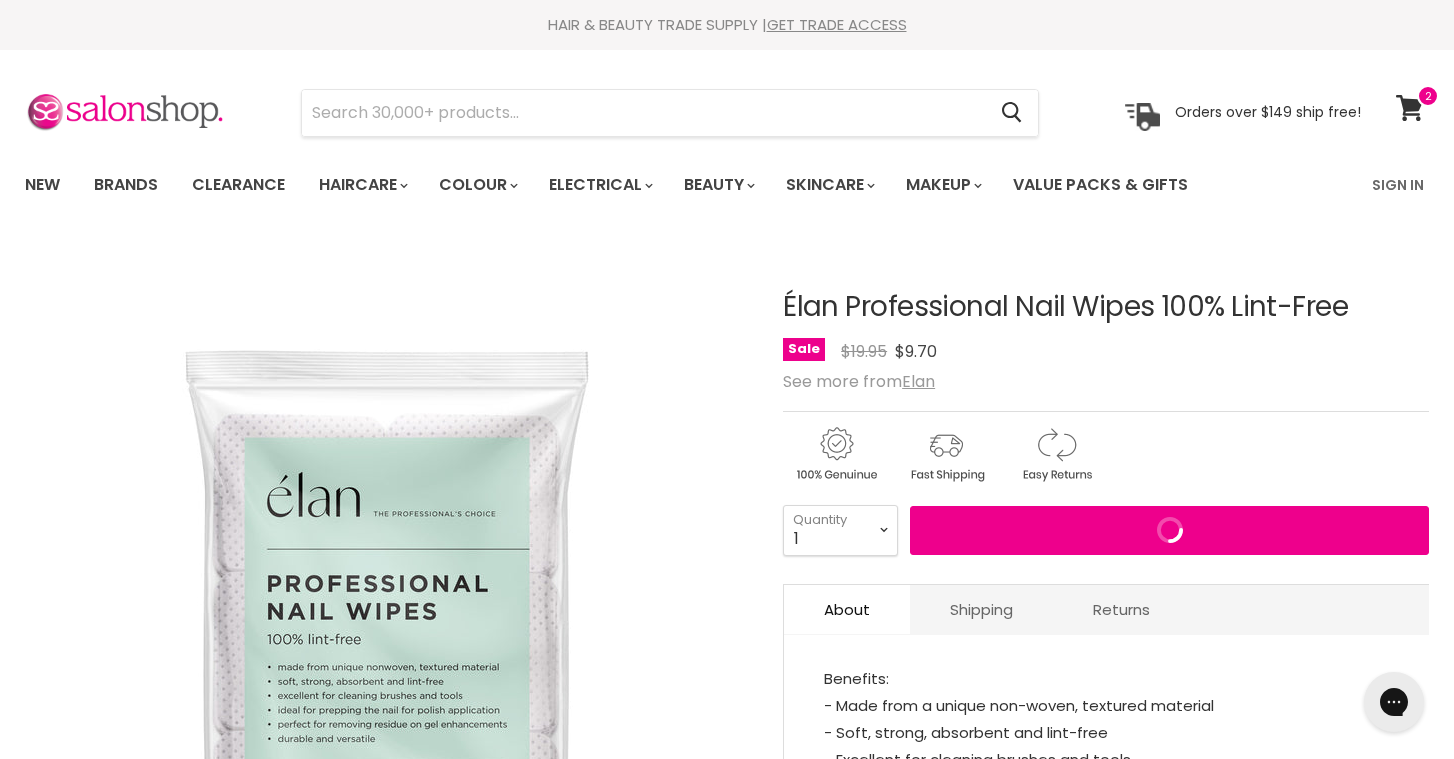 scroll, scrollTop: 0, scrollLeft: 0, axis: both 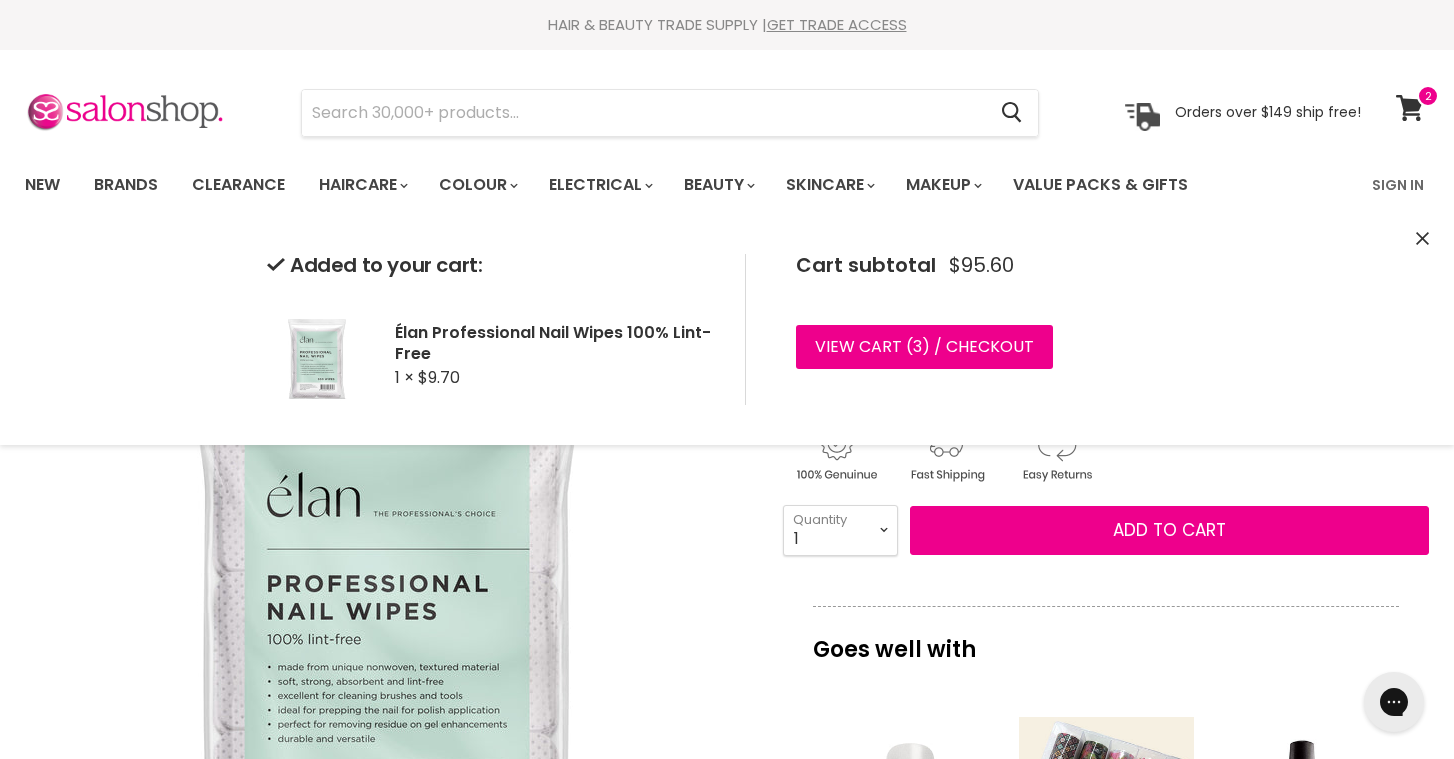click on "HAIR & BEAUTY TRADE SUPPLY   |    GET TRADE ACCESS
HAIR & BEAUTY TRADE SUPPLY   |    GET TRADE ACCESS" at bounding box center [727, 25] 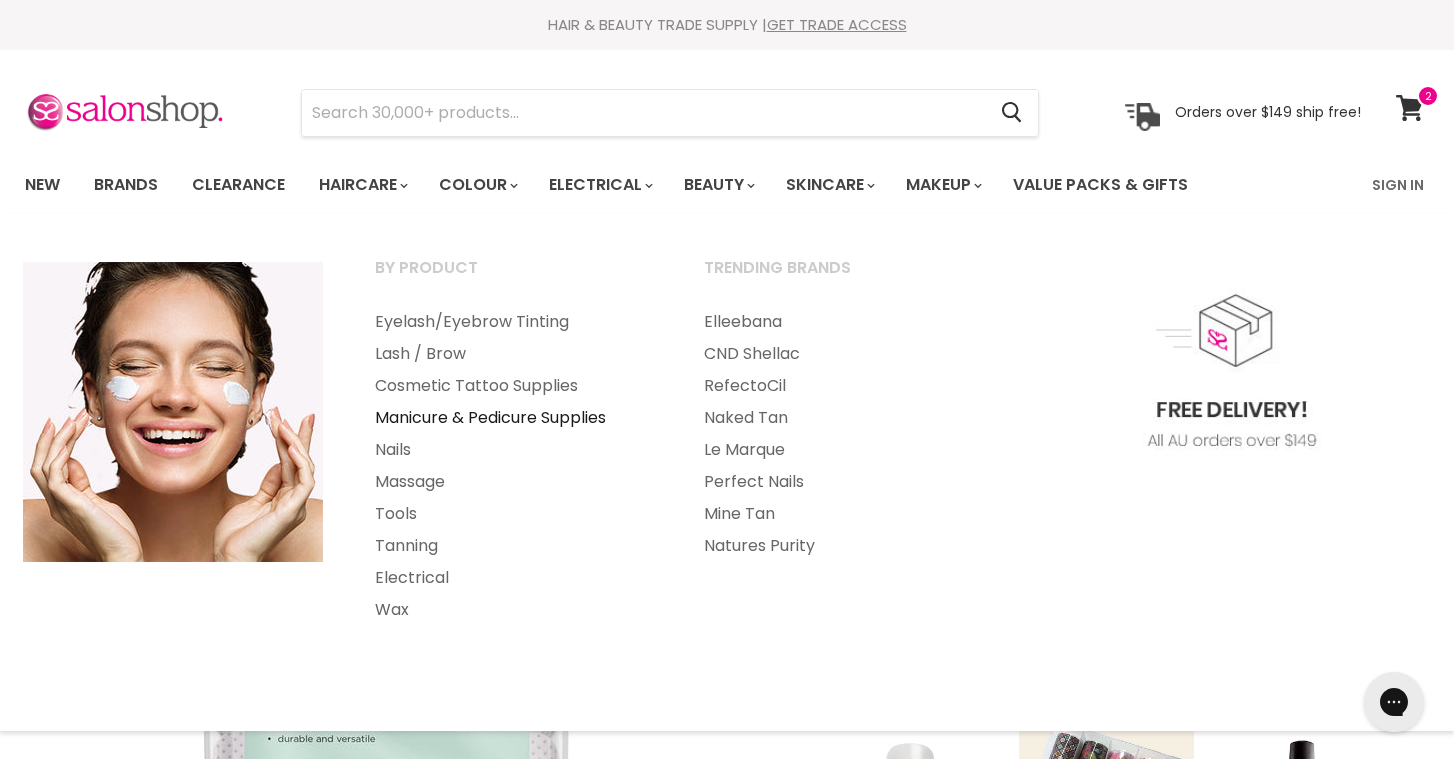 click on "Manicure & Pedicure Supplies" at bounding box center [512, 418] 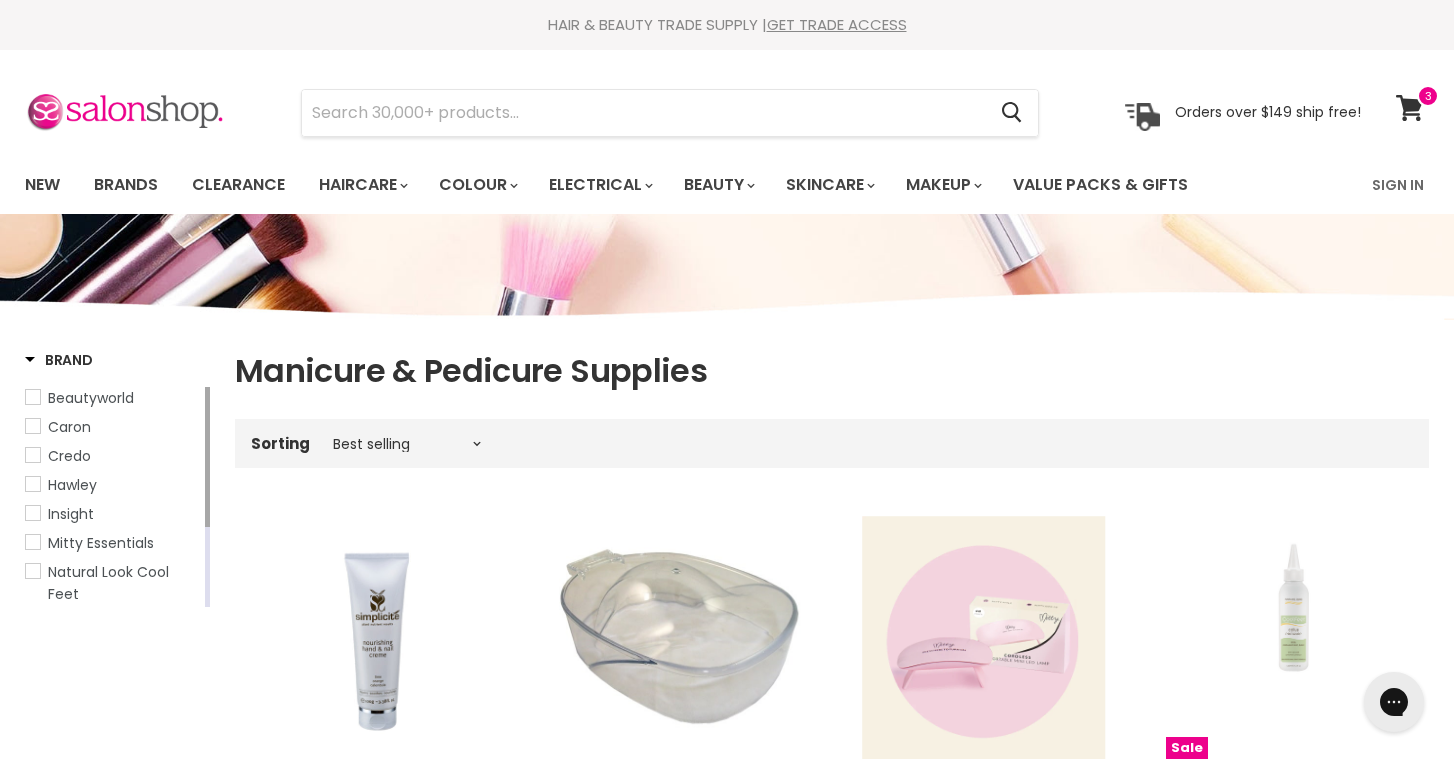 scroll, scrollTop: 0, scrollLeft: 0, axis: both 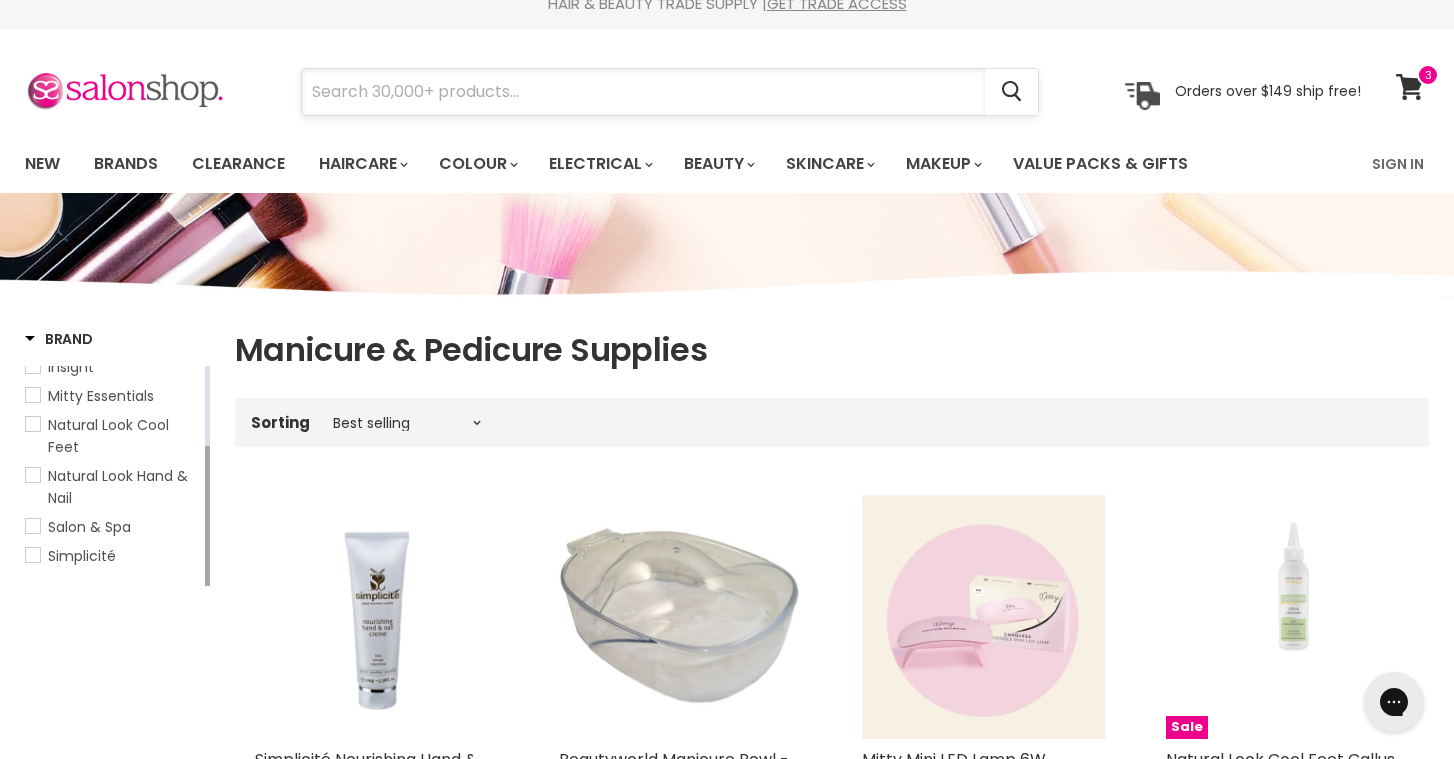 click at bounding box center (643, 92) 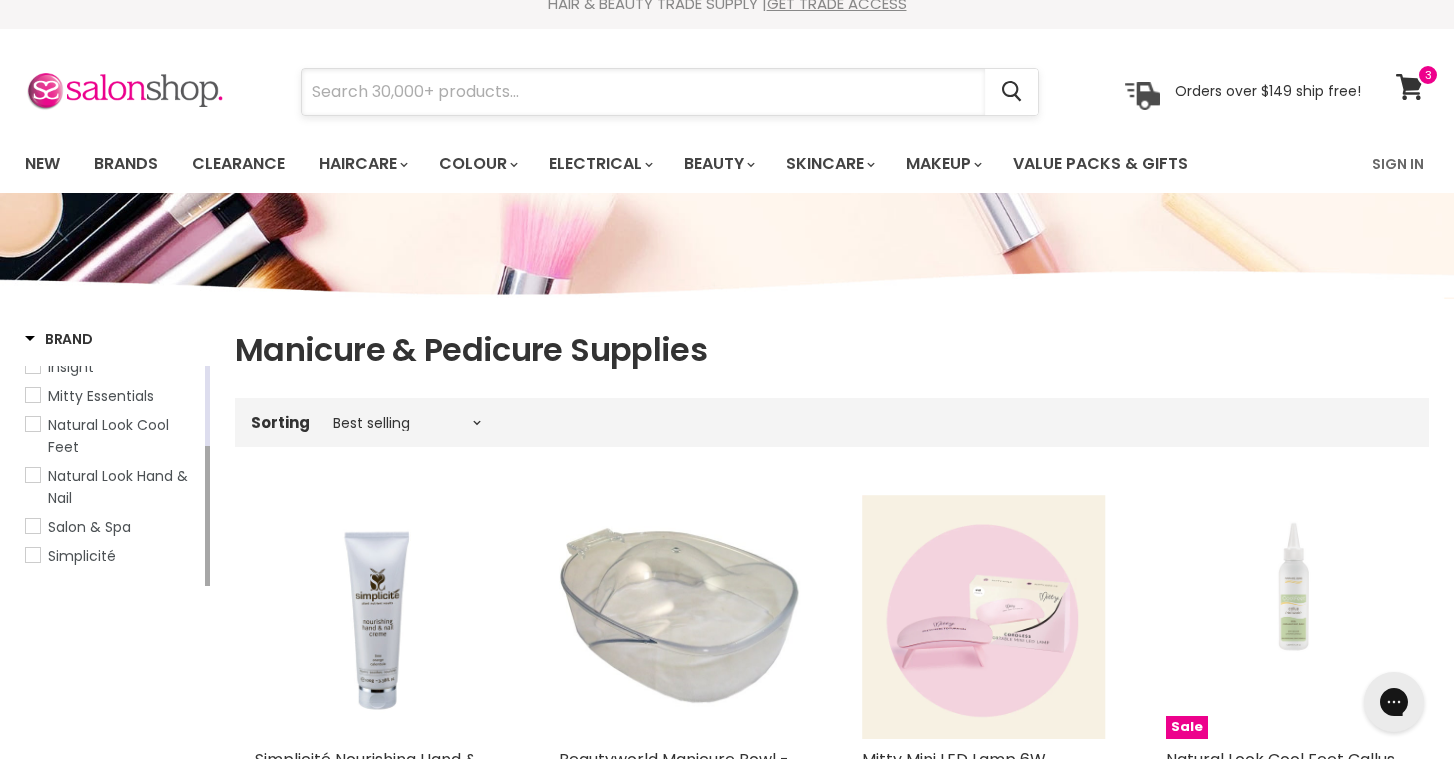 scroll, scrollTop: 40, scrollLeft: 0, axis: vertical 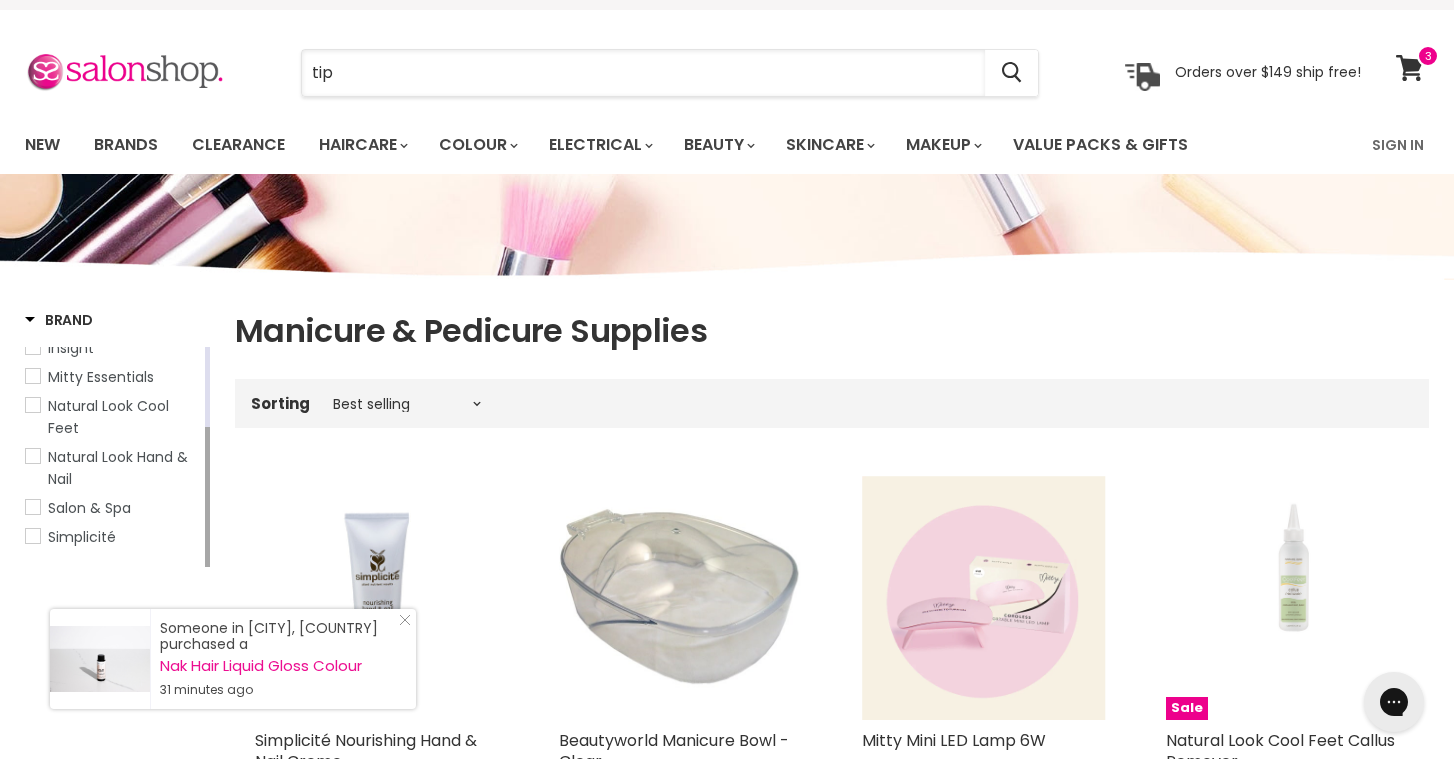 type on "tips" 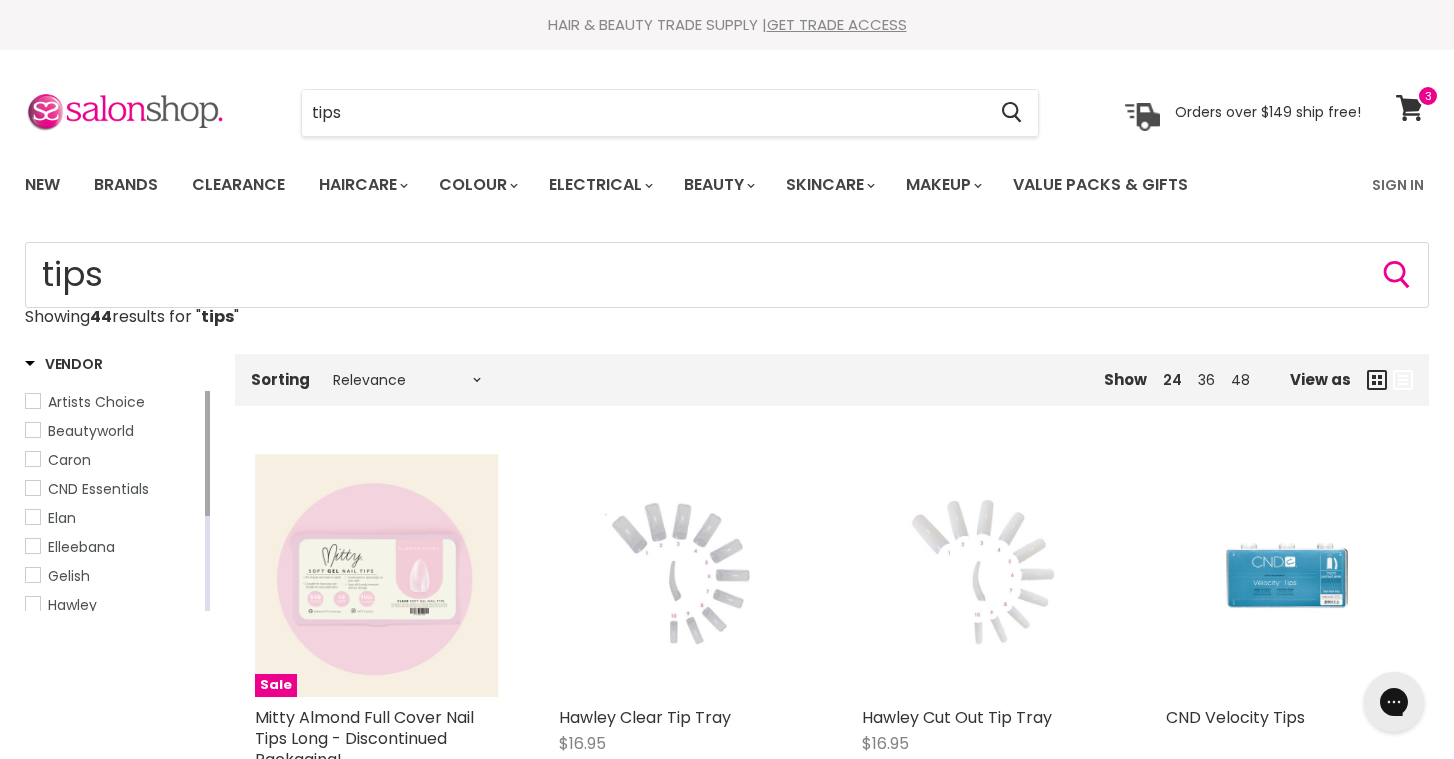 scroll, scrollTop: 0, scrollLeft: 0, axis: both 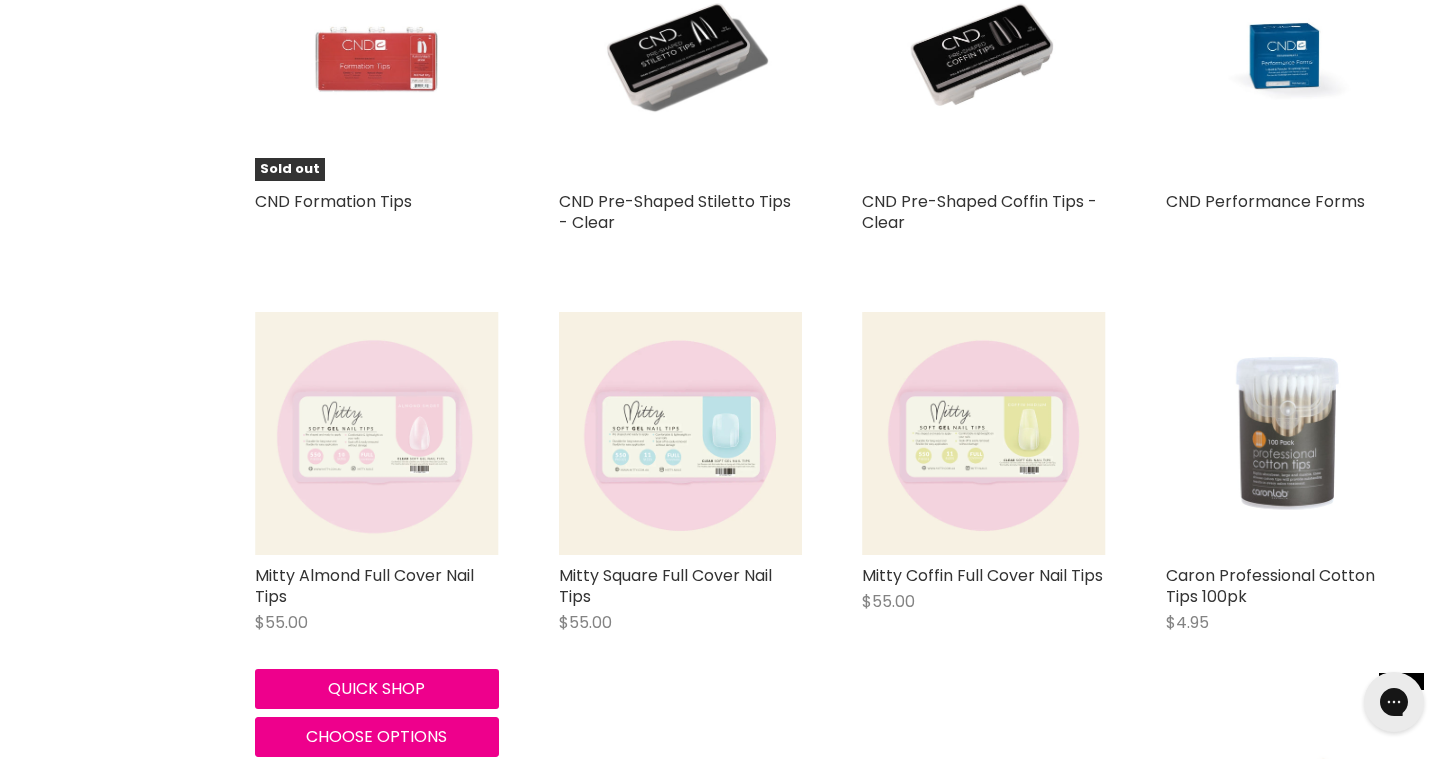 click at bounding box center (377, 434) 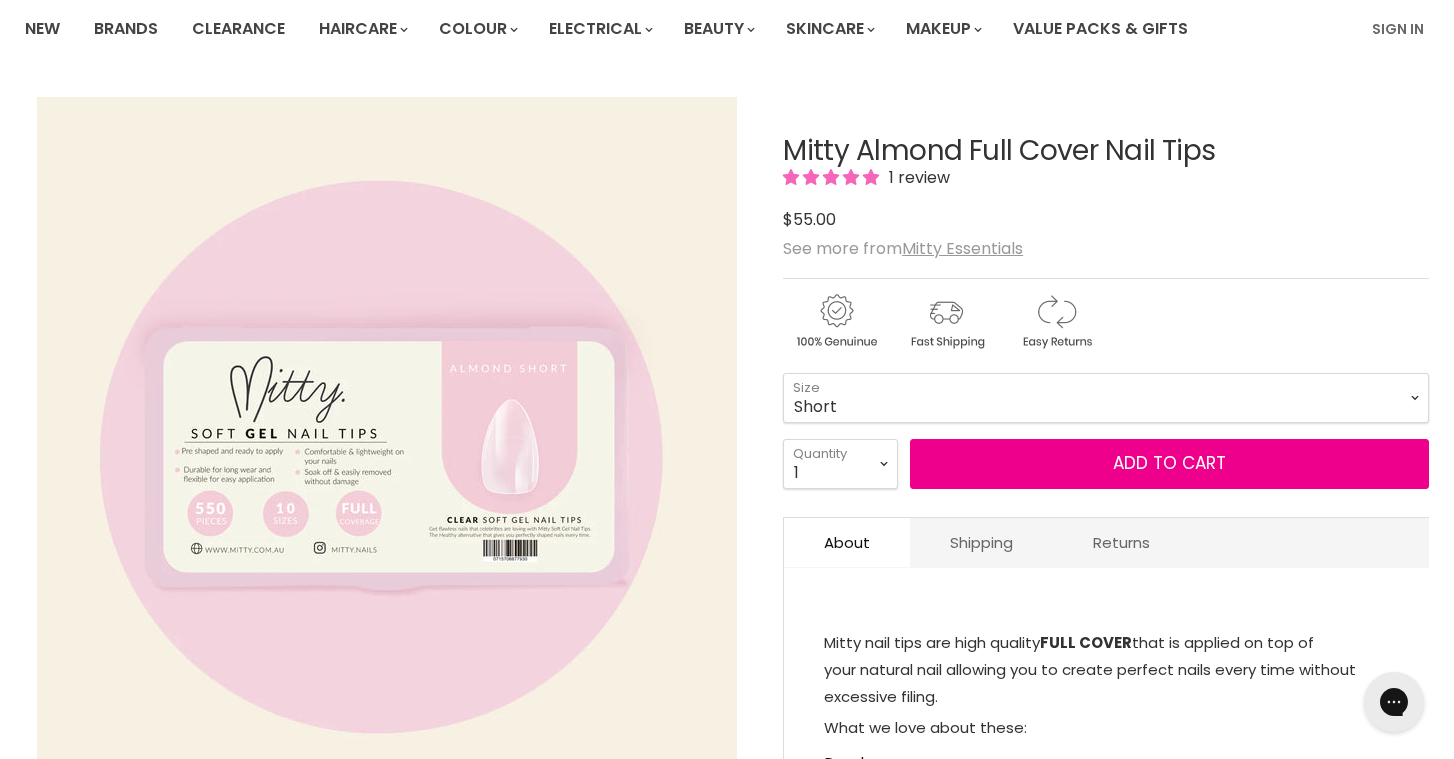 scroll, scrollTop: 0, scrollLeft: 0, axis: both 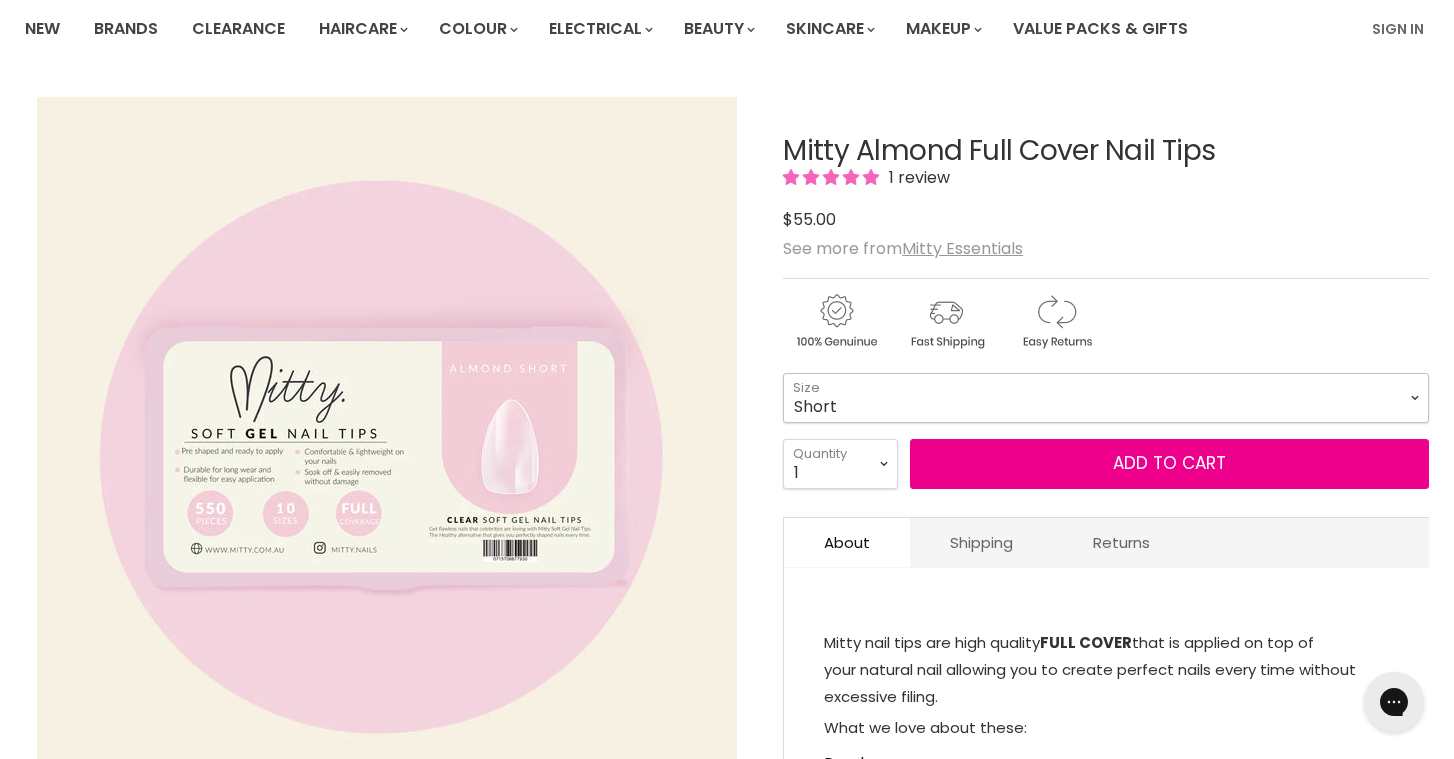 click on "Short
Medium
Long" at bounding box center (1106, 398) 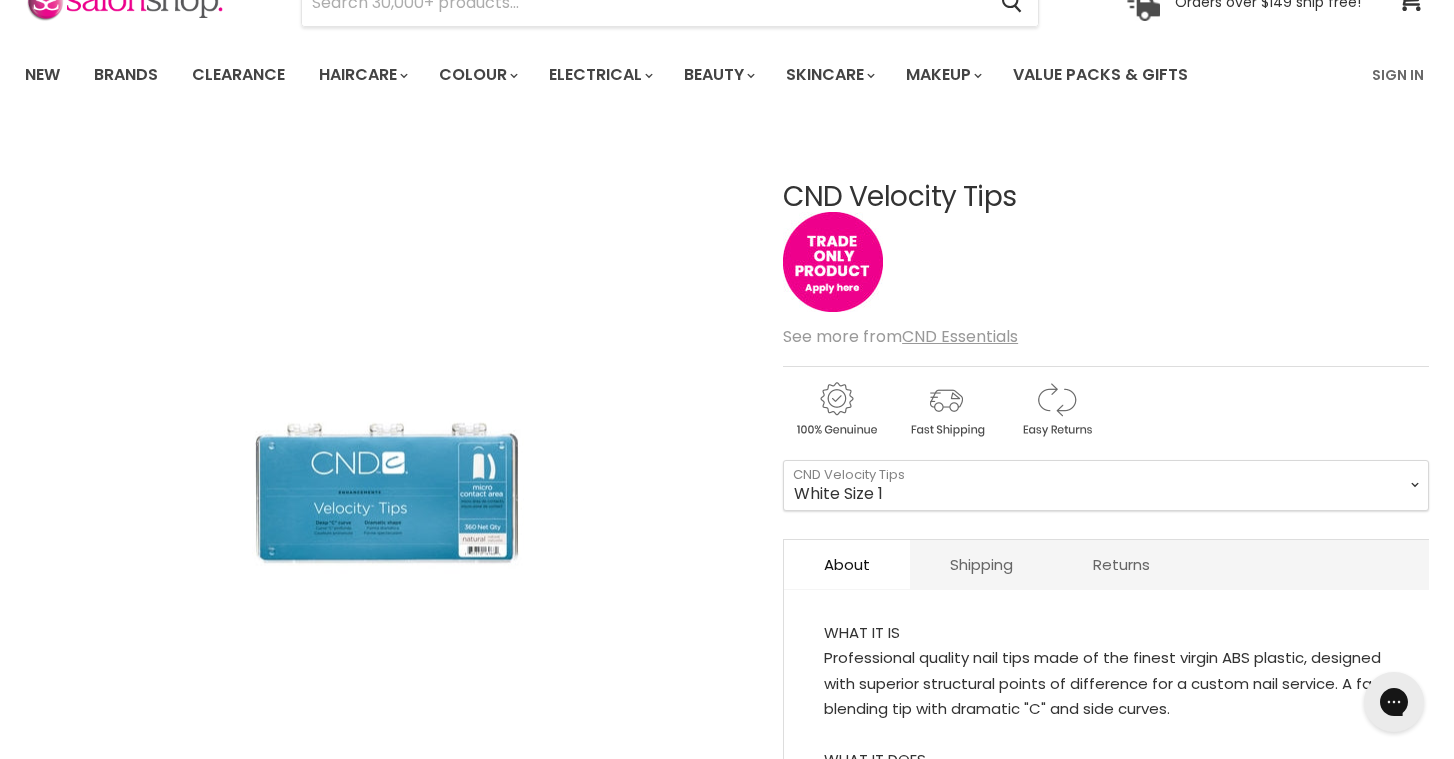 scroll, scrollTop: 0, scrollLeft: 0, axis: both 